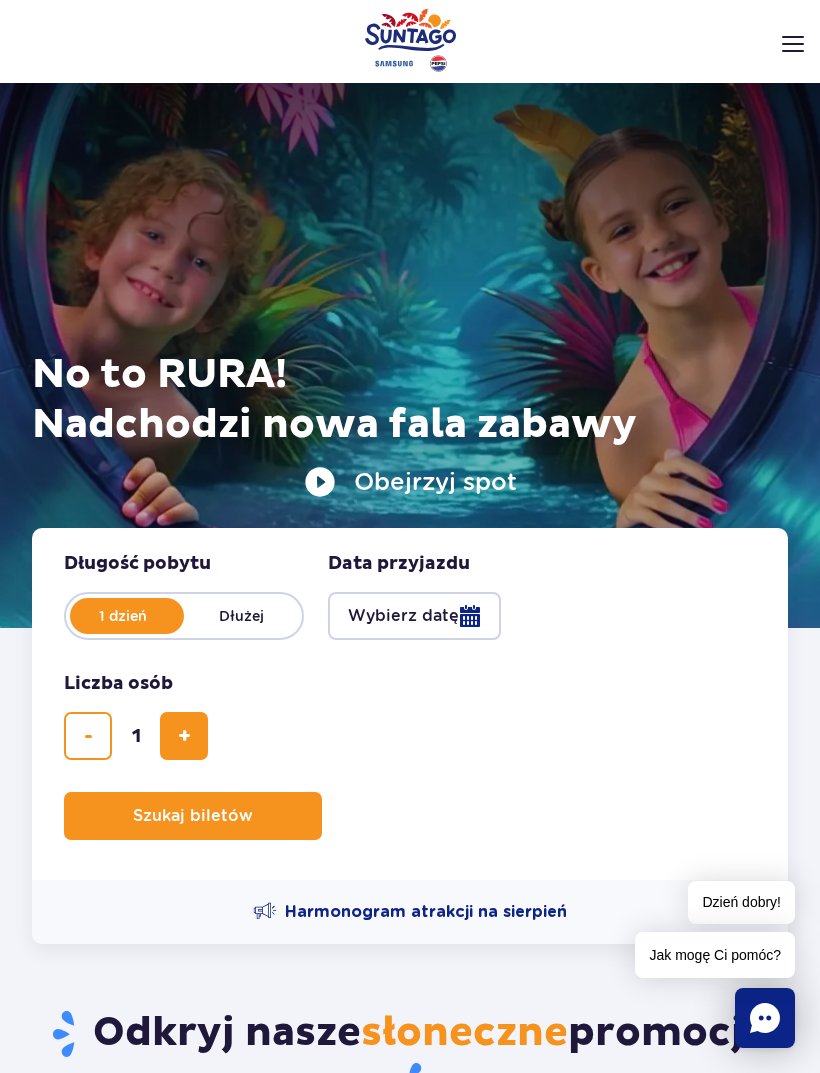 scroll, scrollTop: 720, scrollLeft: 0, axis: vertical 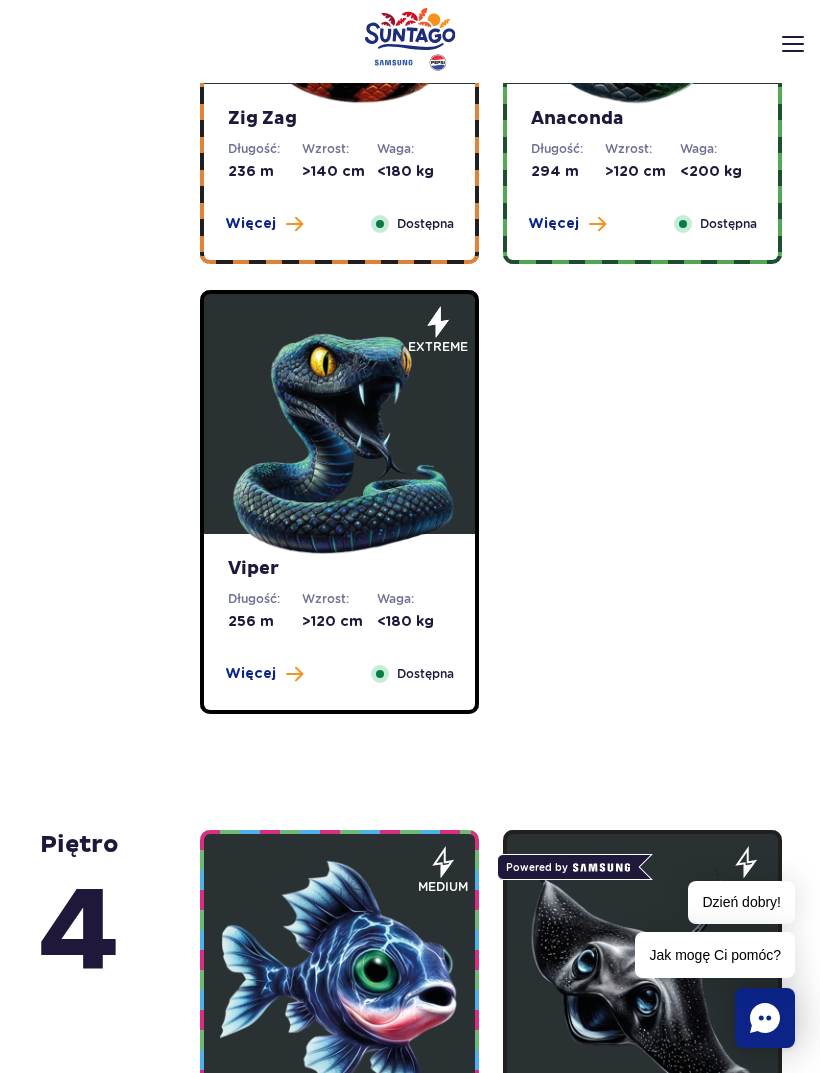 click at bounding box center [340, 439] 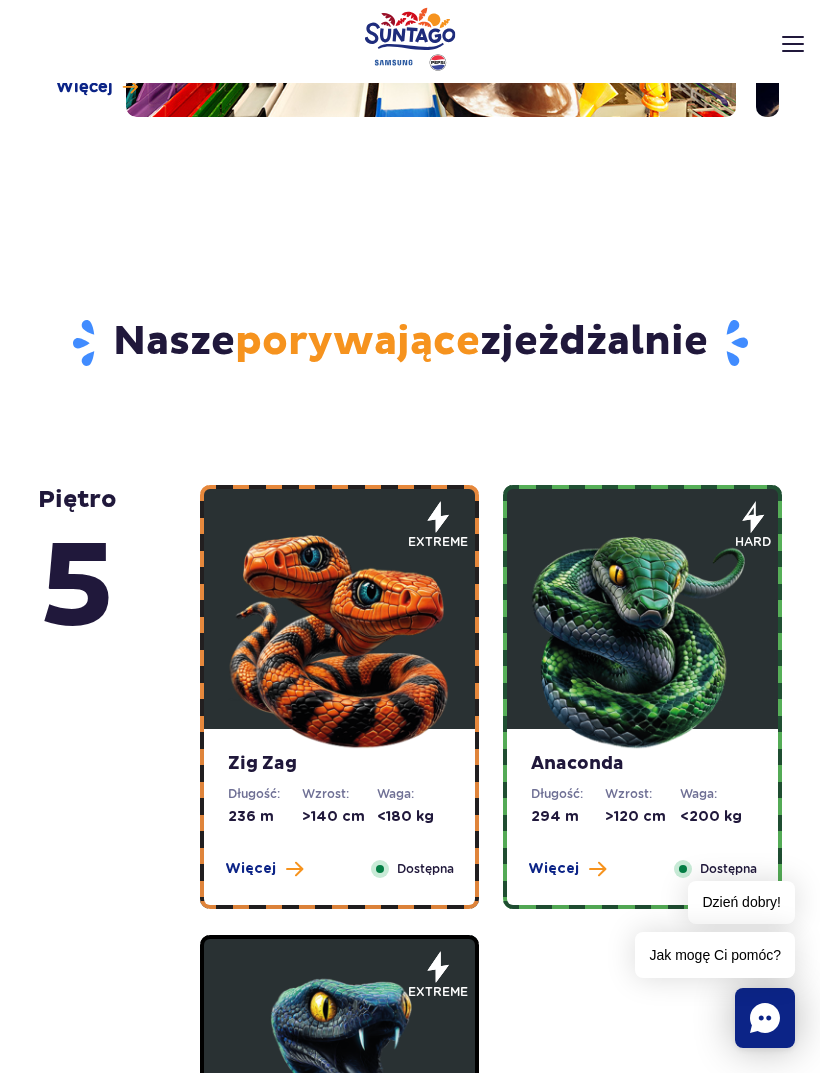 scroll, scrollTop: 489, scrollLeft: 0, axis: vertical 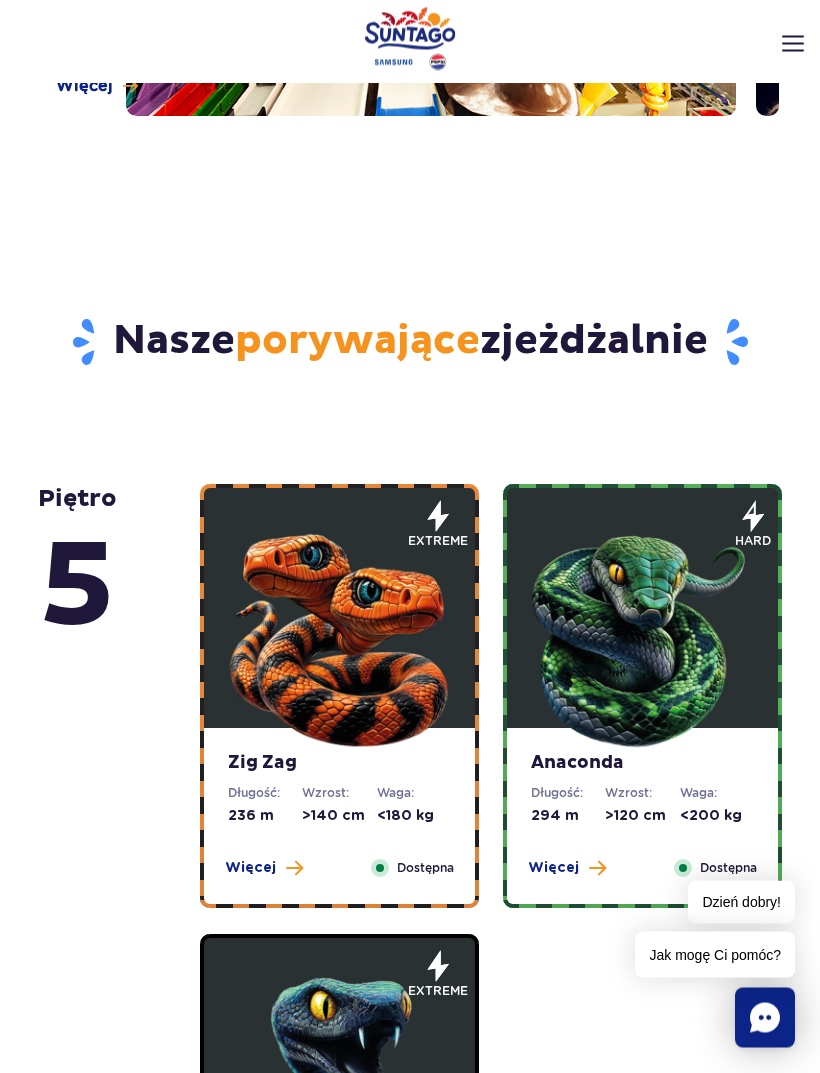 click on "Wzrost:" at bounding box center [339, 794] 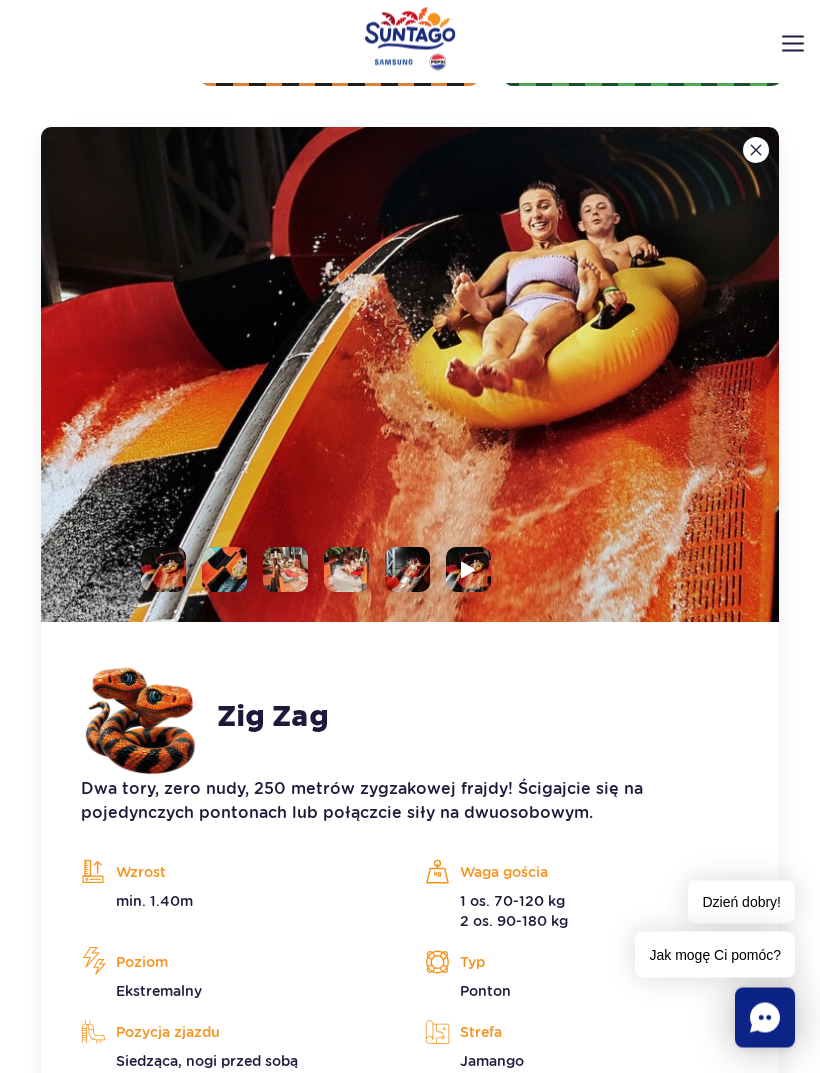 scroll, scrollTop: 1308, scrollLeft: 0, axis: vertical 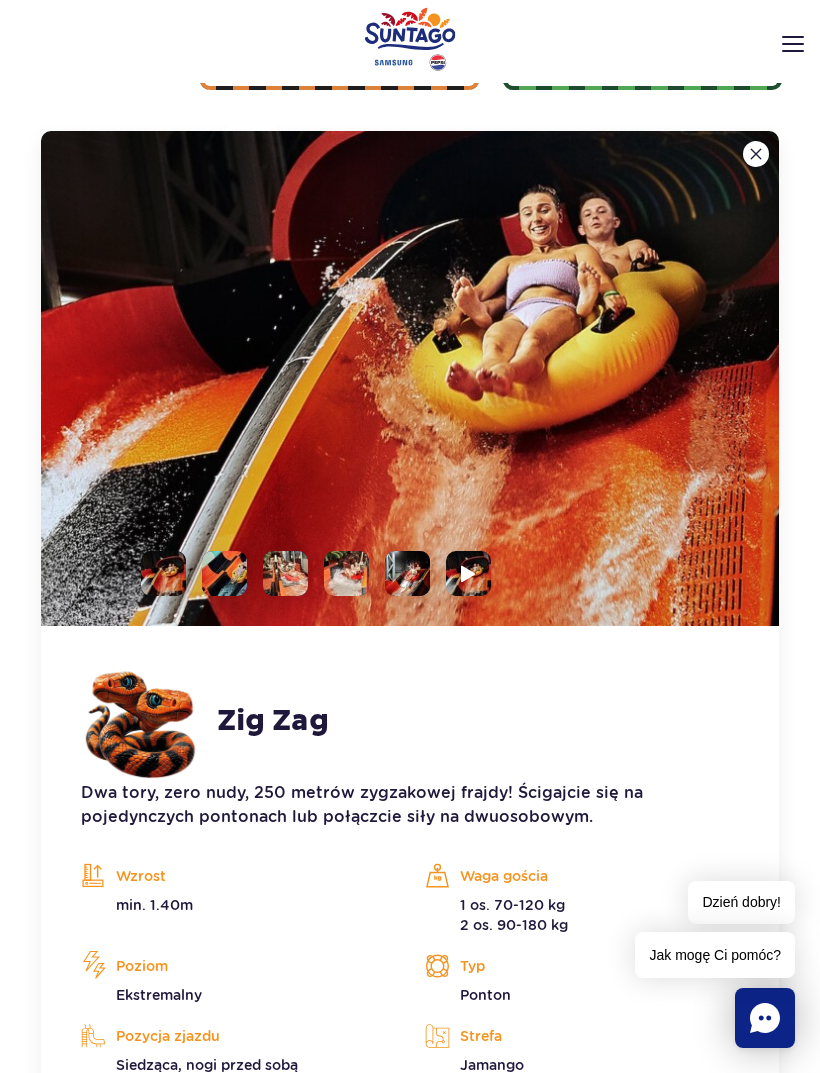 click at bounding box center [163, 573] 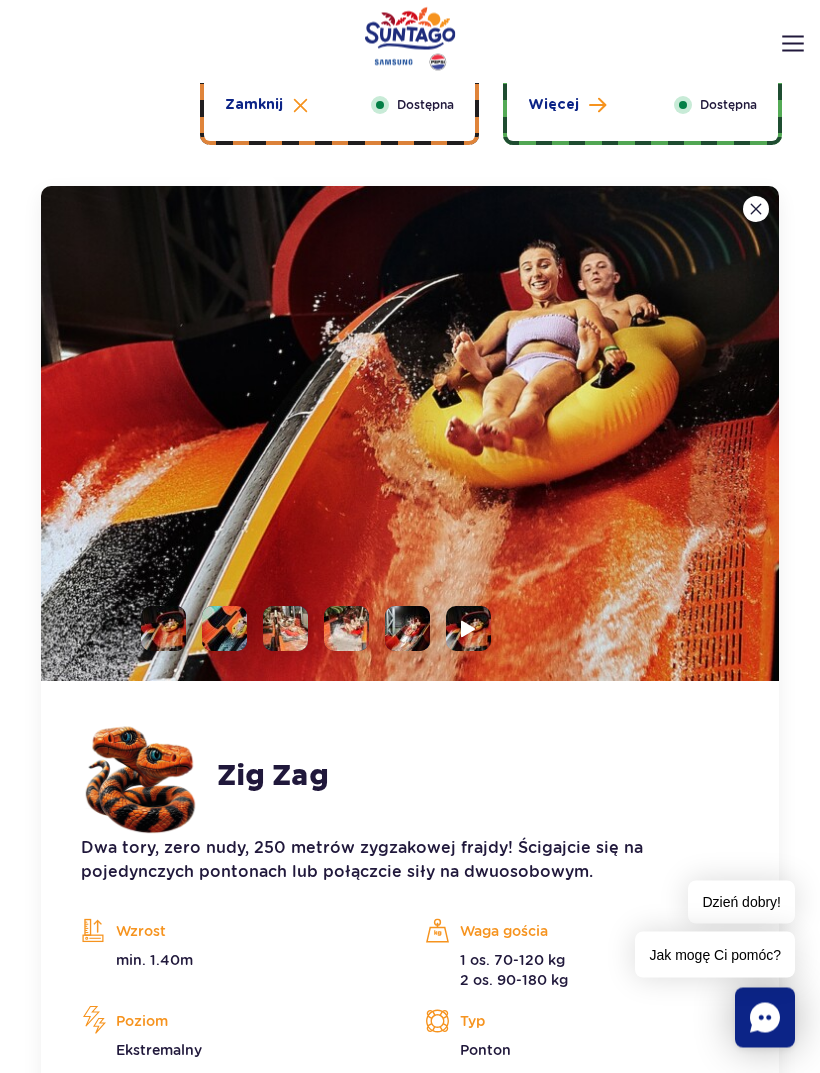 scroll, scrollTop: 1241, scrollLeft: 0, axis: vertical 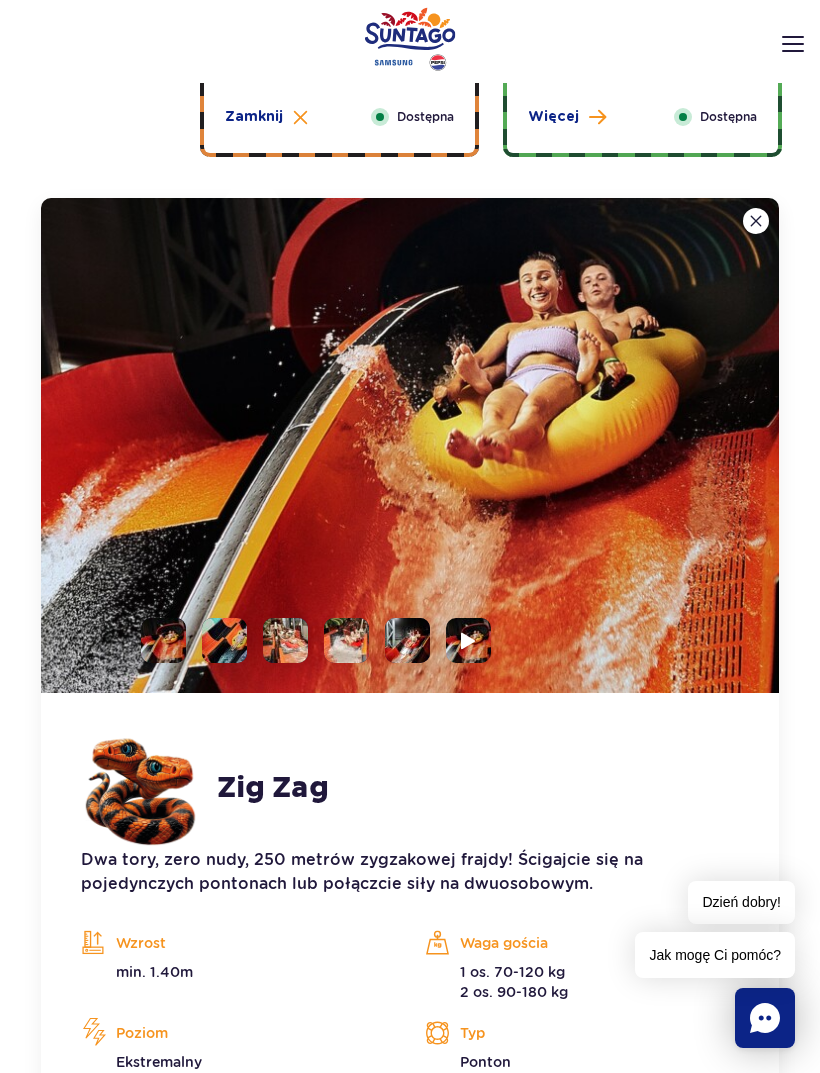 click at bounding box center [410, 445] 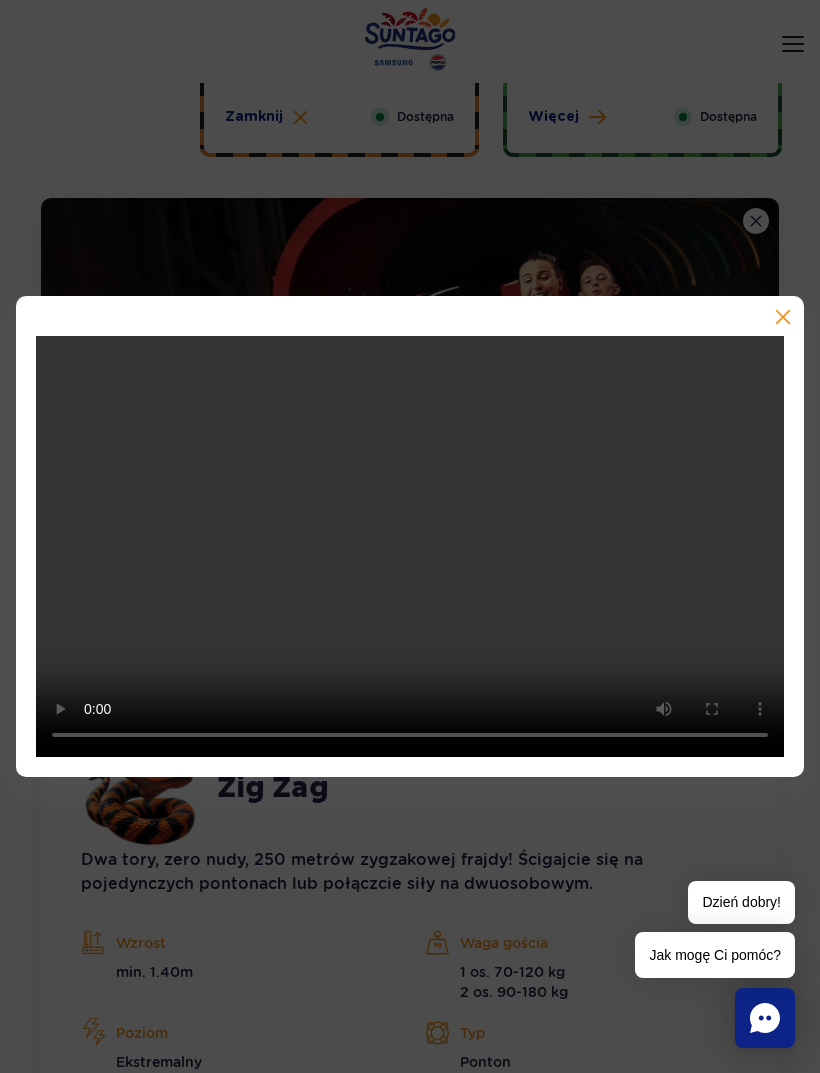 click at bounding box center (410, 546) 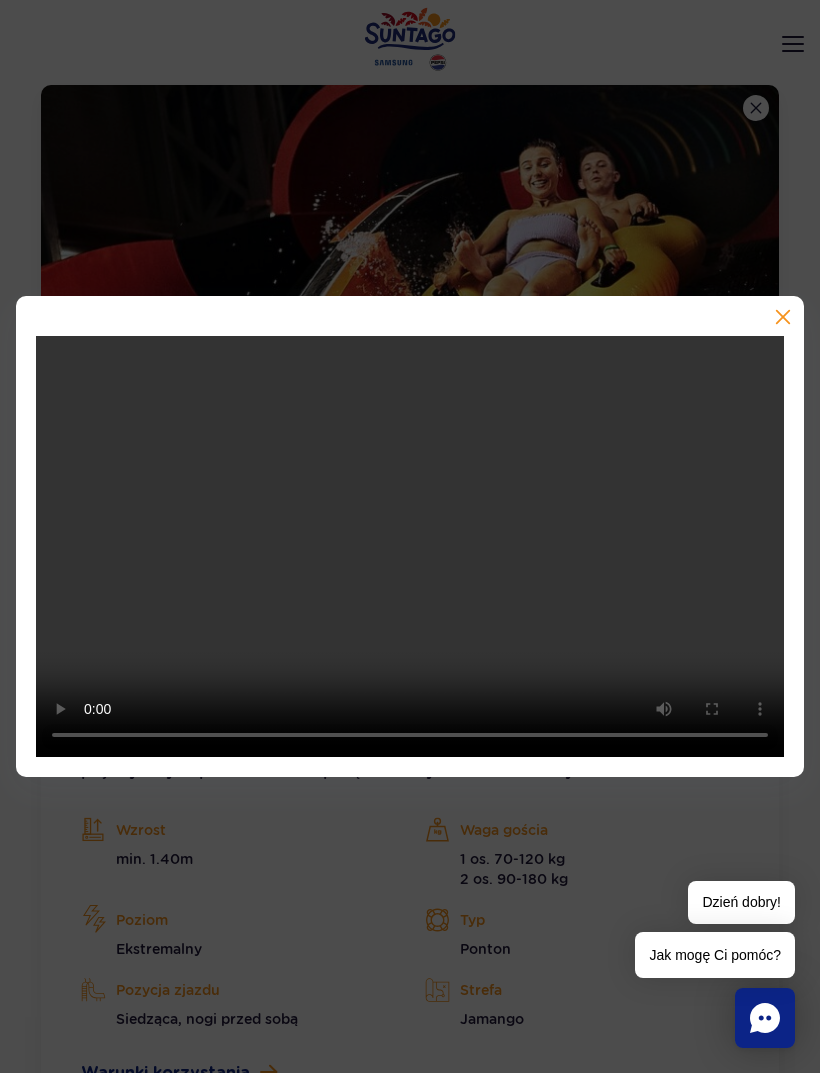 scroll, scrollTop: 1360, scrollLeft: 0, axis: vertical 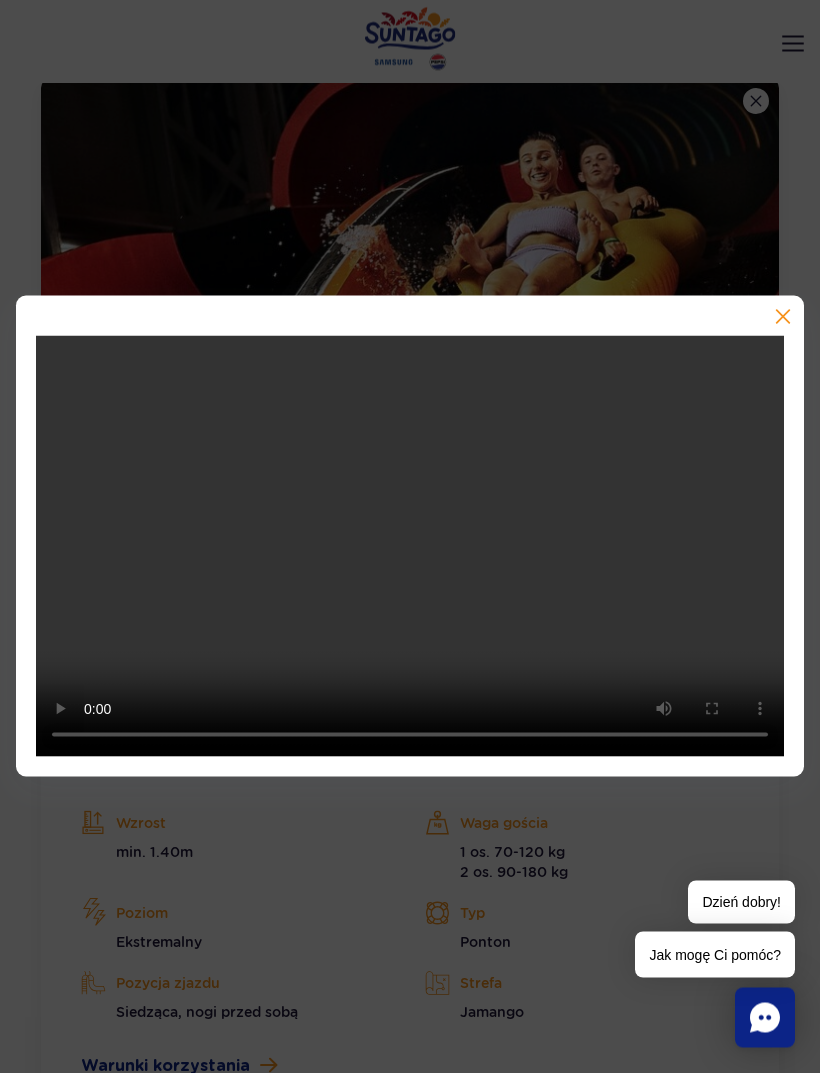 type 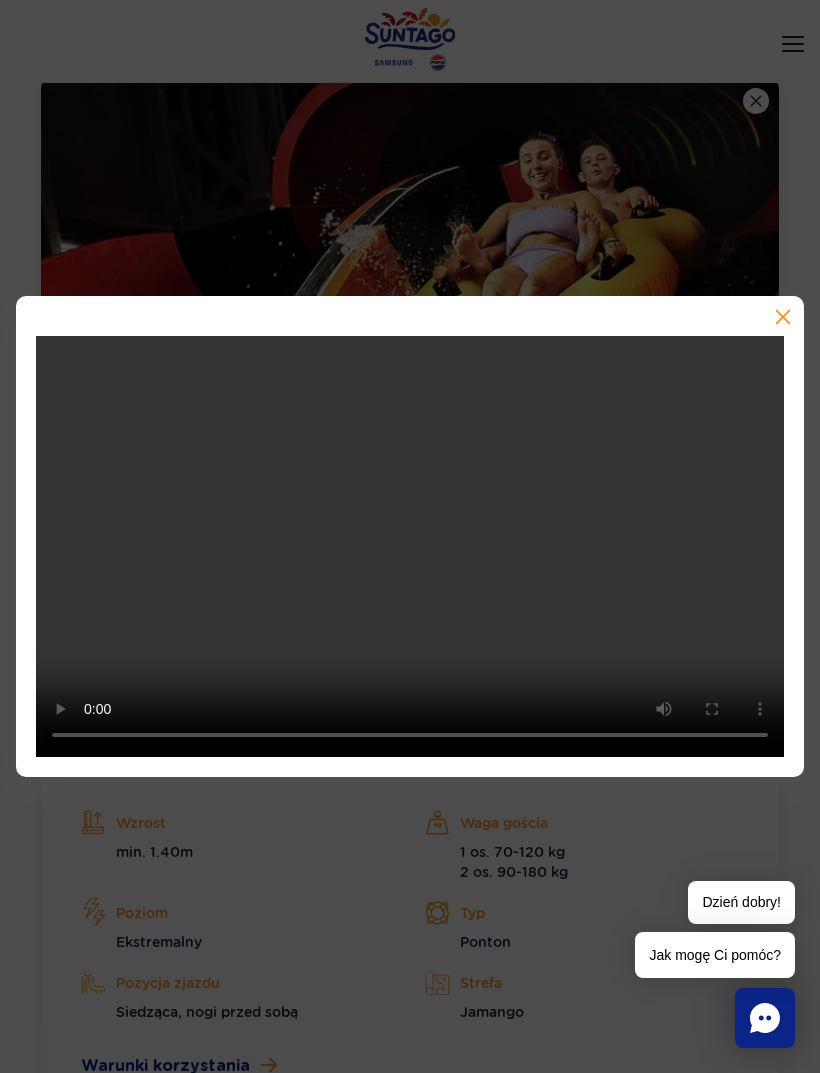 click at bounding box center (410, 546) 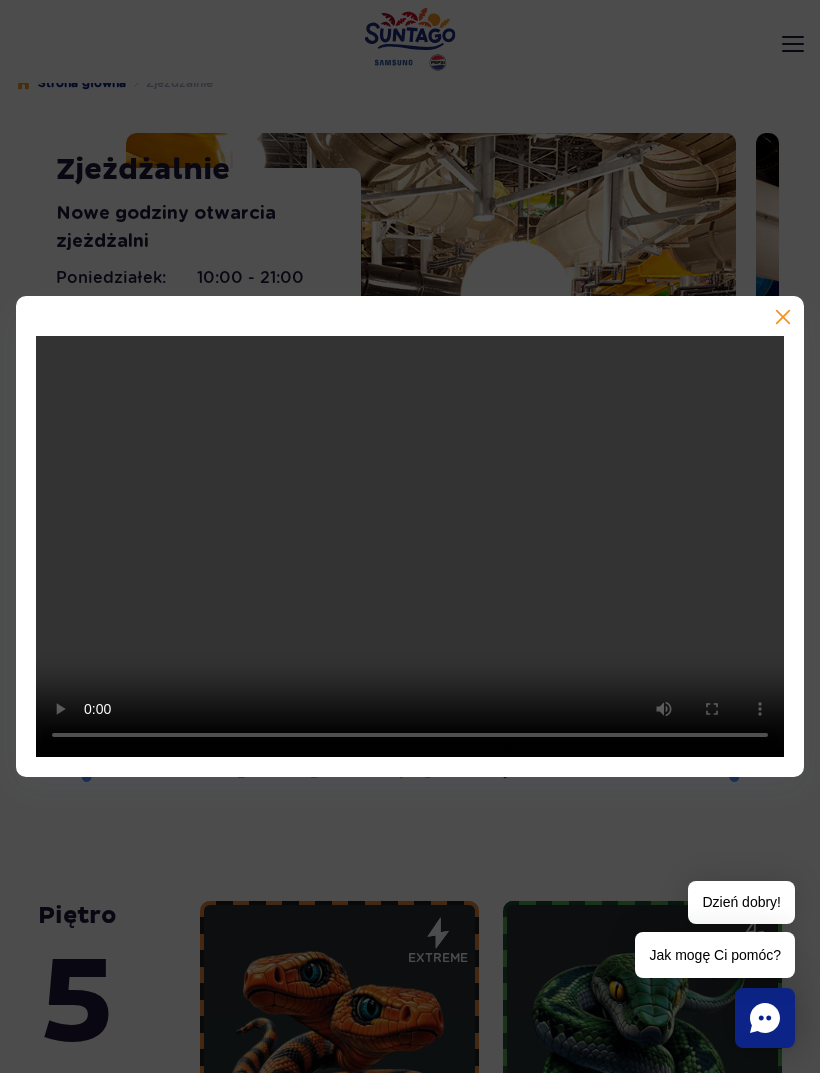 scroll, scrollTop: 0, scrollLeft: 0, axis: both 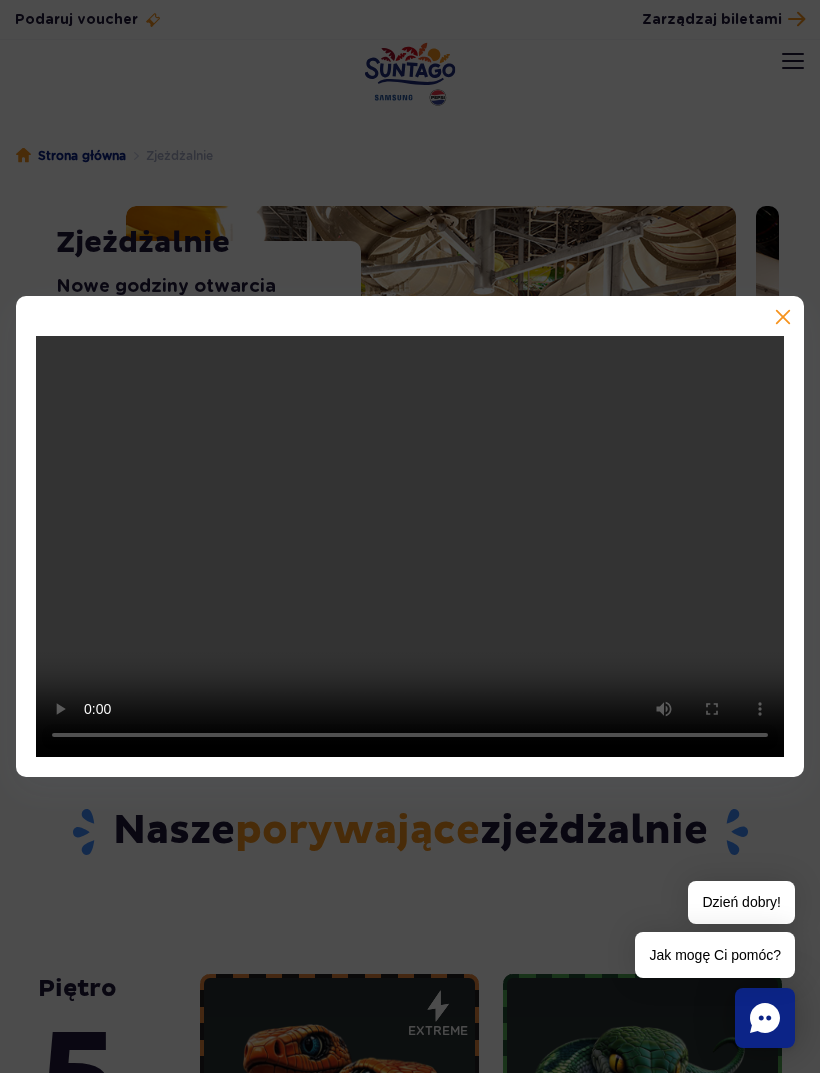 click at bounding box center (410, 536) 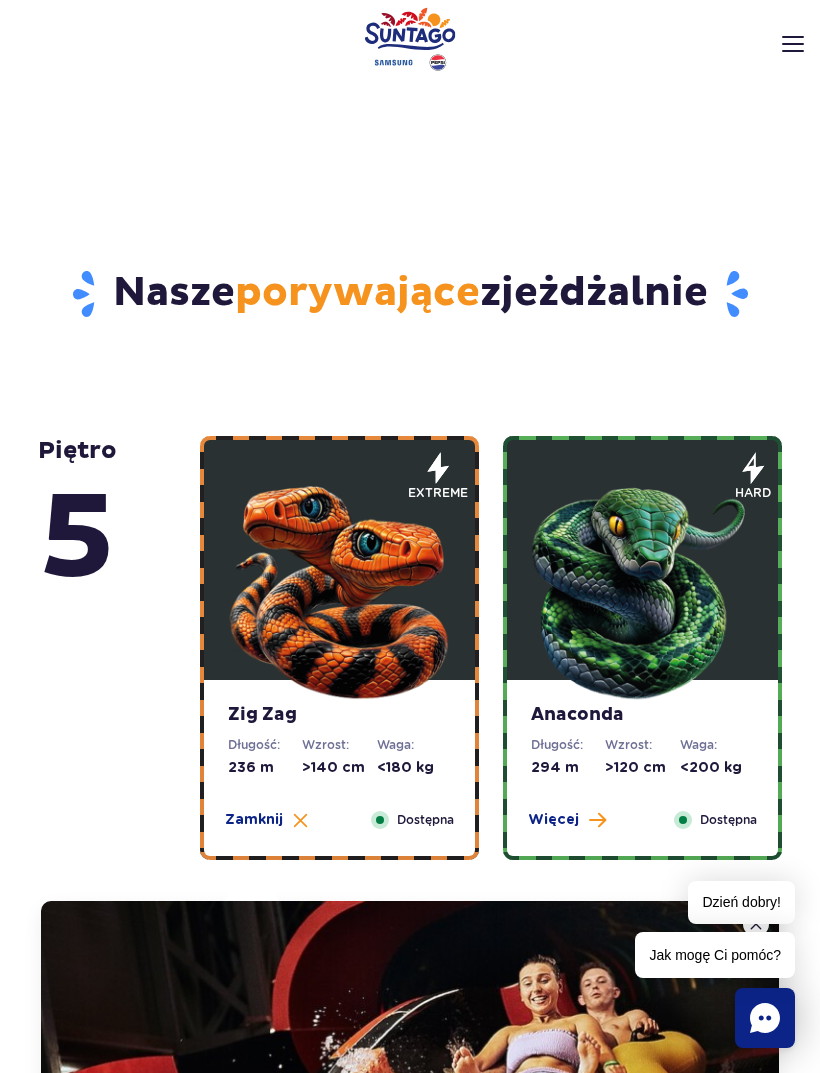 scroll, scrollTop: 562, scrollLeft: 0, axis: vertical 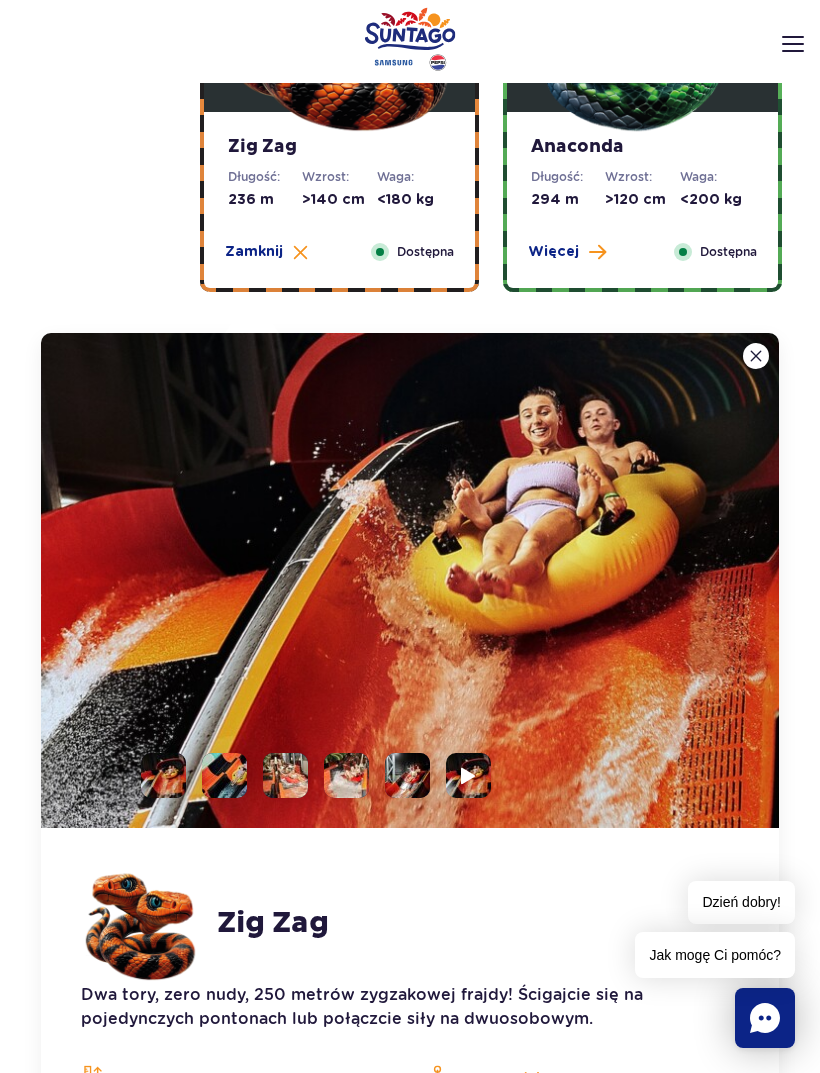 click at bounding box center [756, 356] 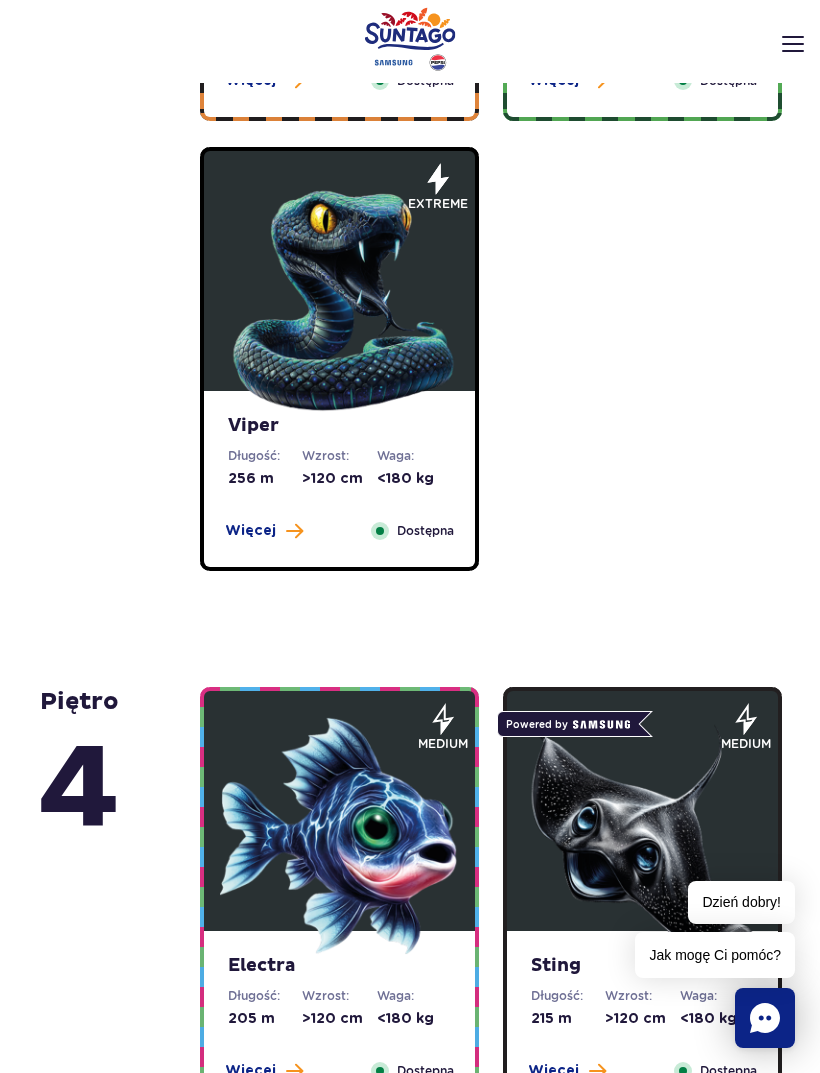 scroll, scrollTop: 659, scrollLeft: 0, axis: vertical 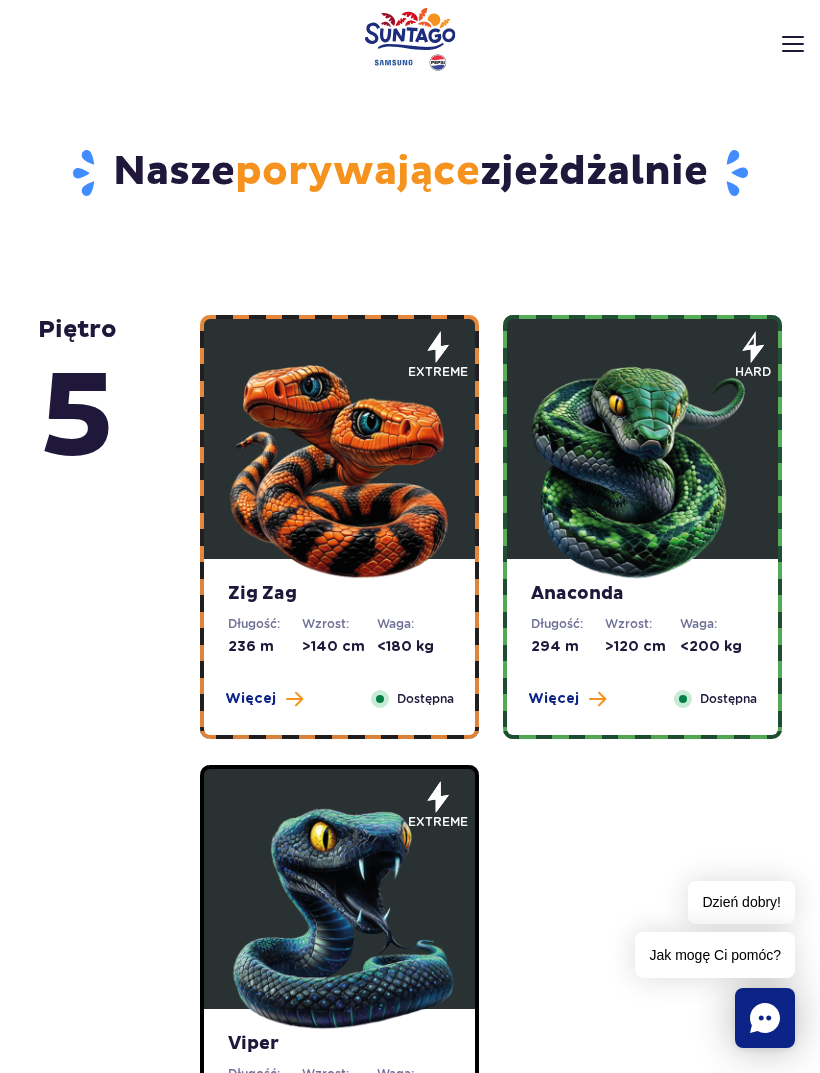click on "<180 kg" at bounding box center (414, 647) 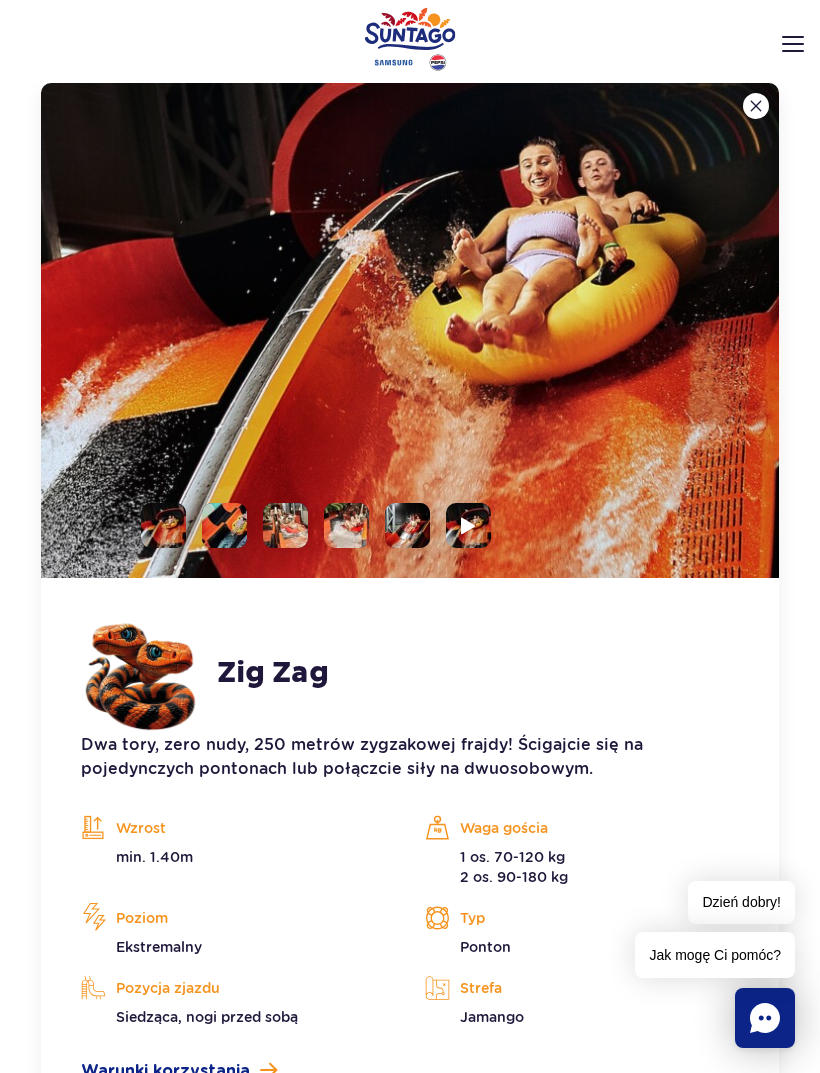scroll, scrollTop: 1419, scrollLeft: 0, axis: vertical 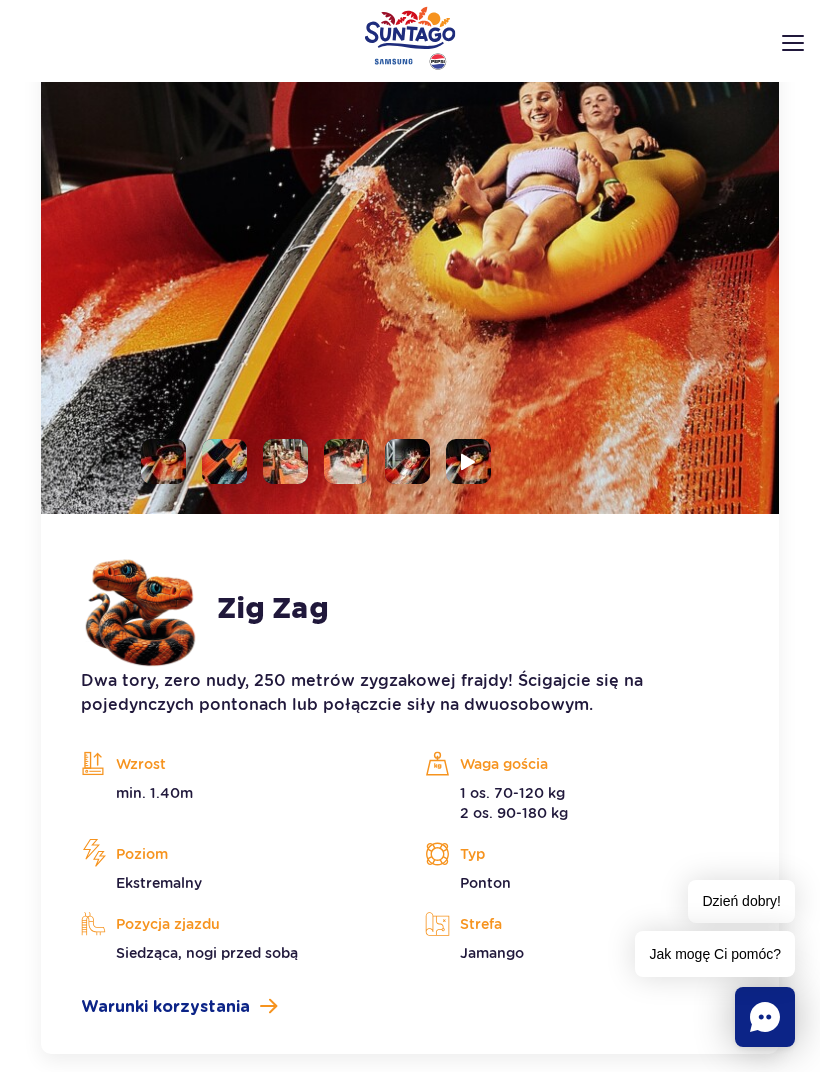 click on "1 os. 70-120 kg  2 os. 90-180 kg" at bounding box center [582, 804] 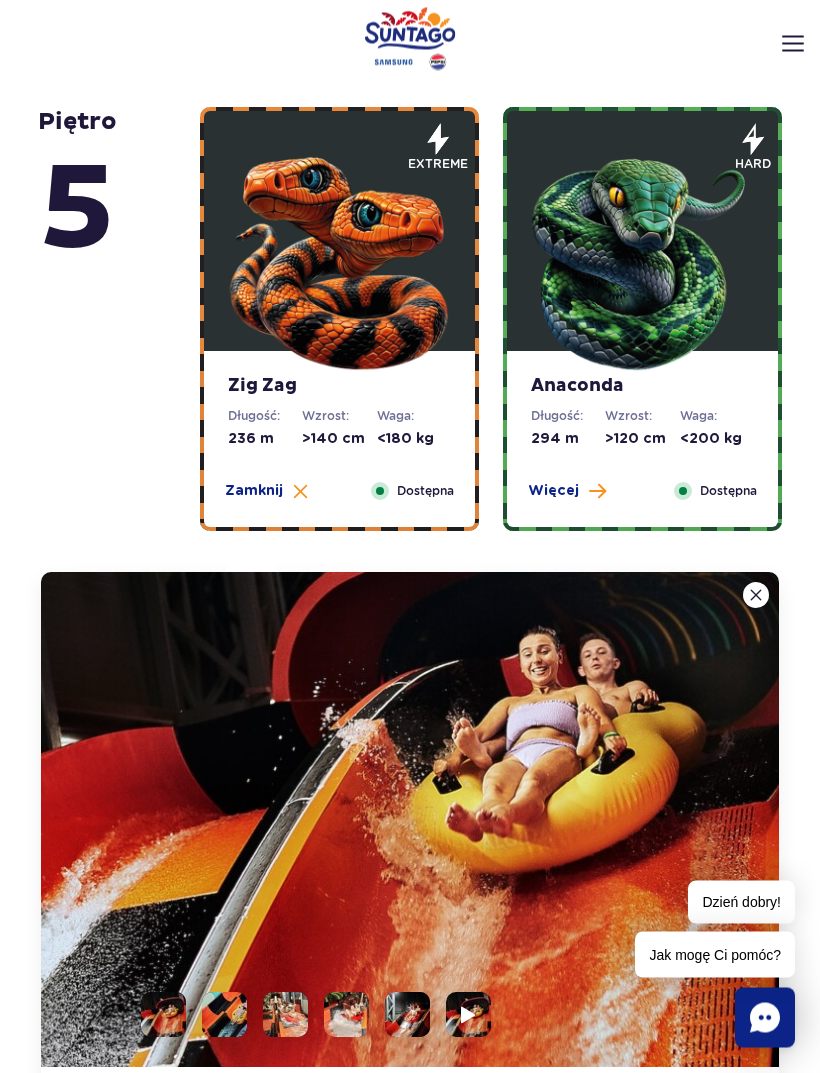 scroll, scrollTop: 866, scrollLeft: 0, axis: vertical 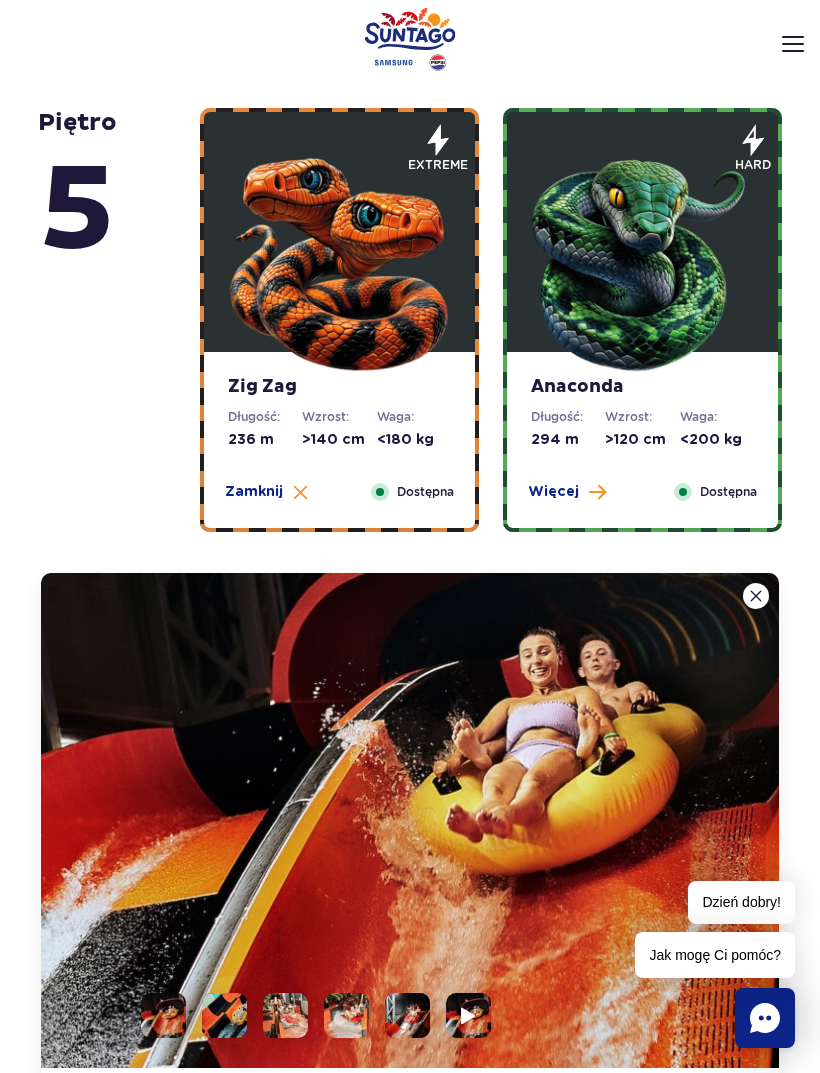 click at bounding box center [340, 257] 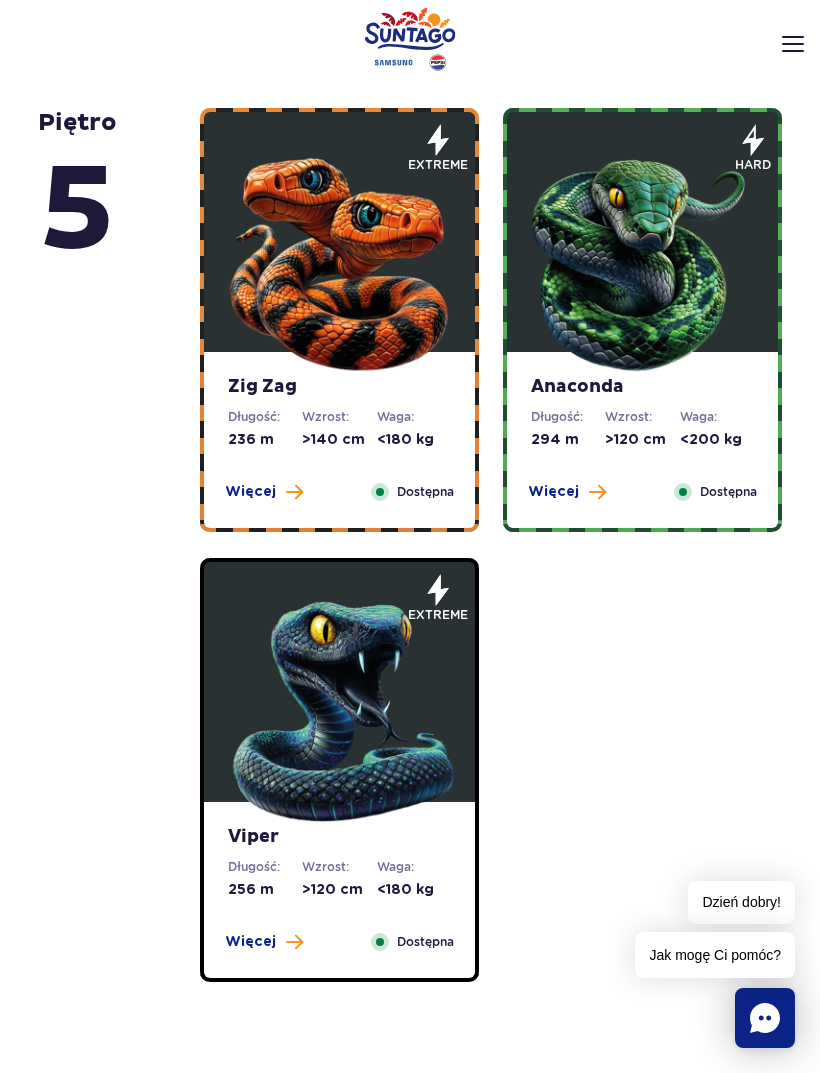 click on "Zig Zag" at bounding box center [339, 387] 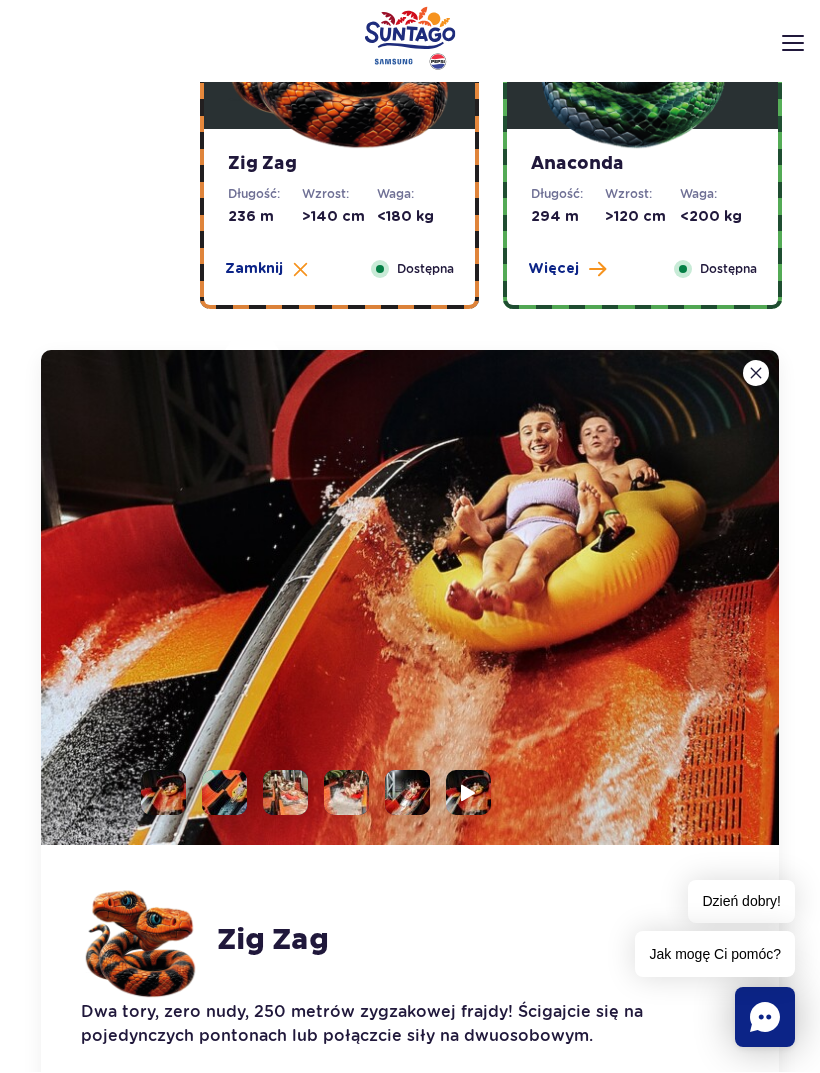 click at bounding box center (643, 35) 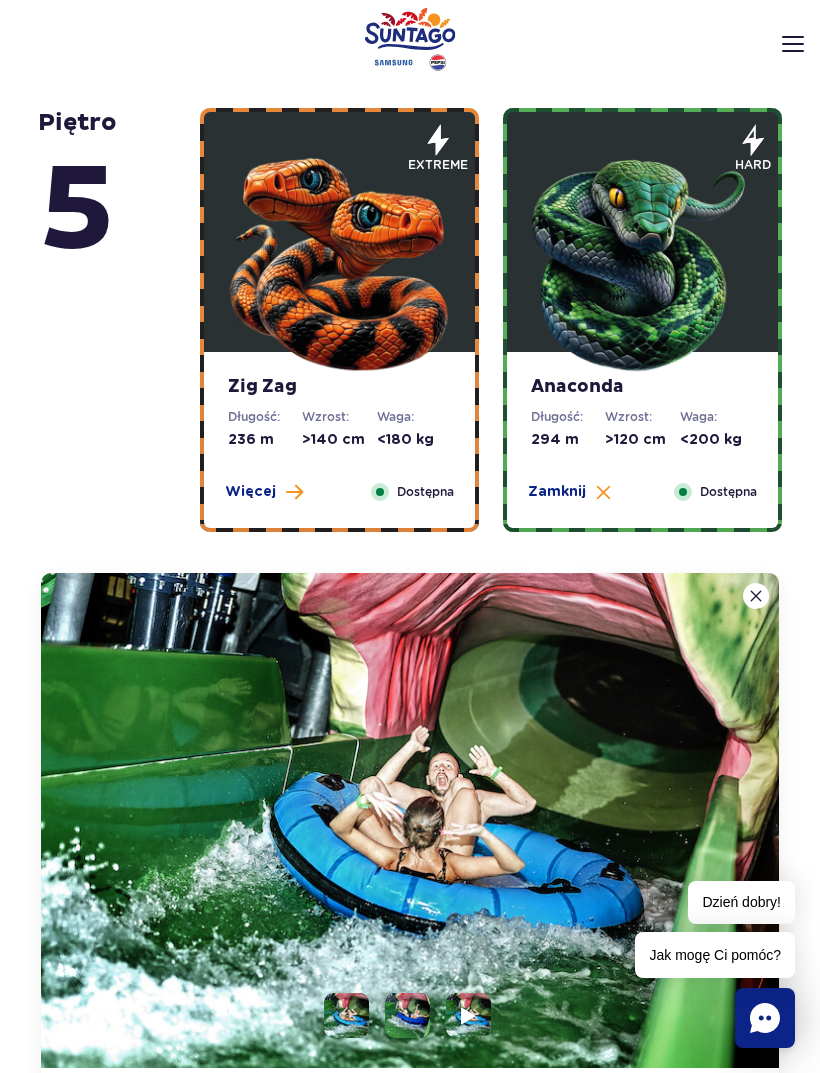scroll, scrollTop: 875, scrollLeft: 0, axis: vertical 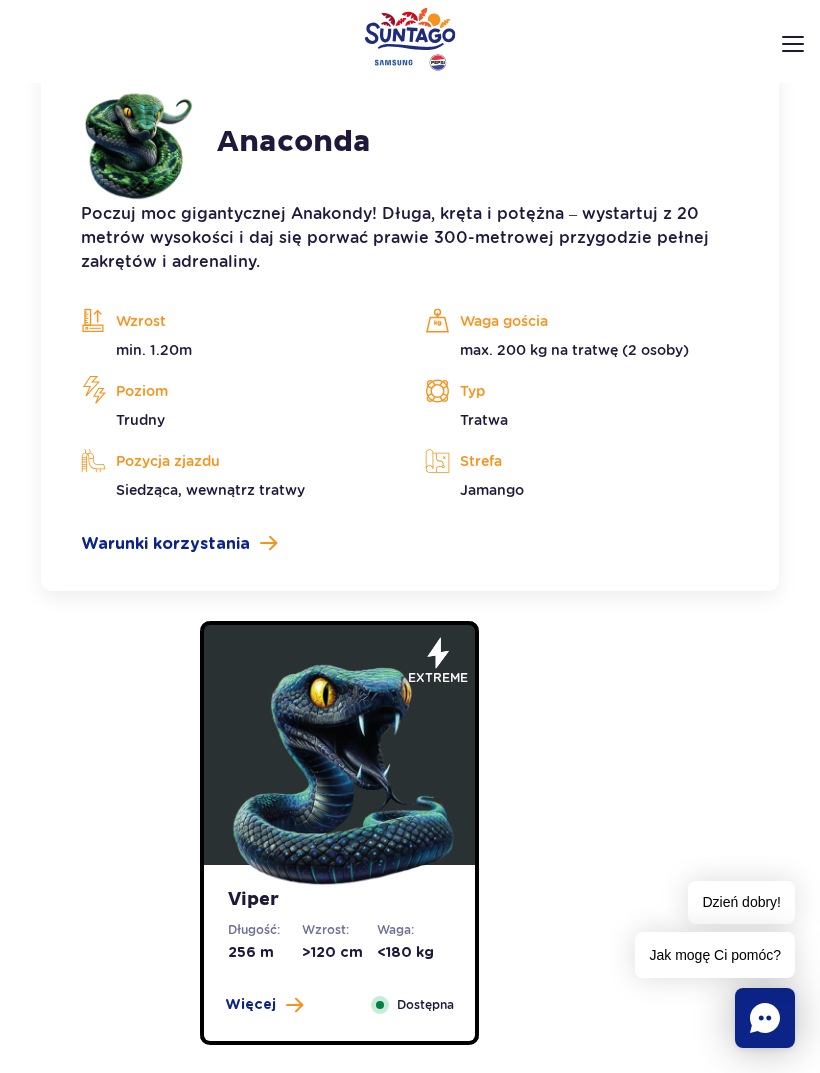 click at bounding box center [340, 770] 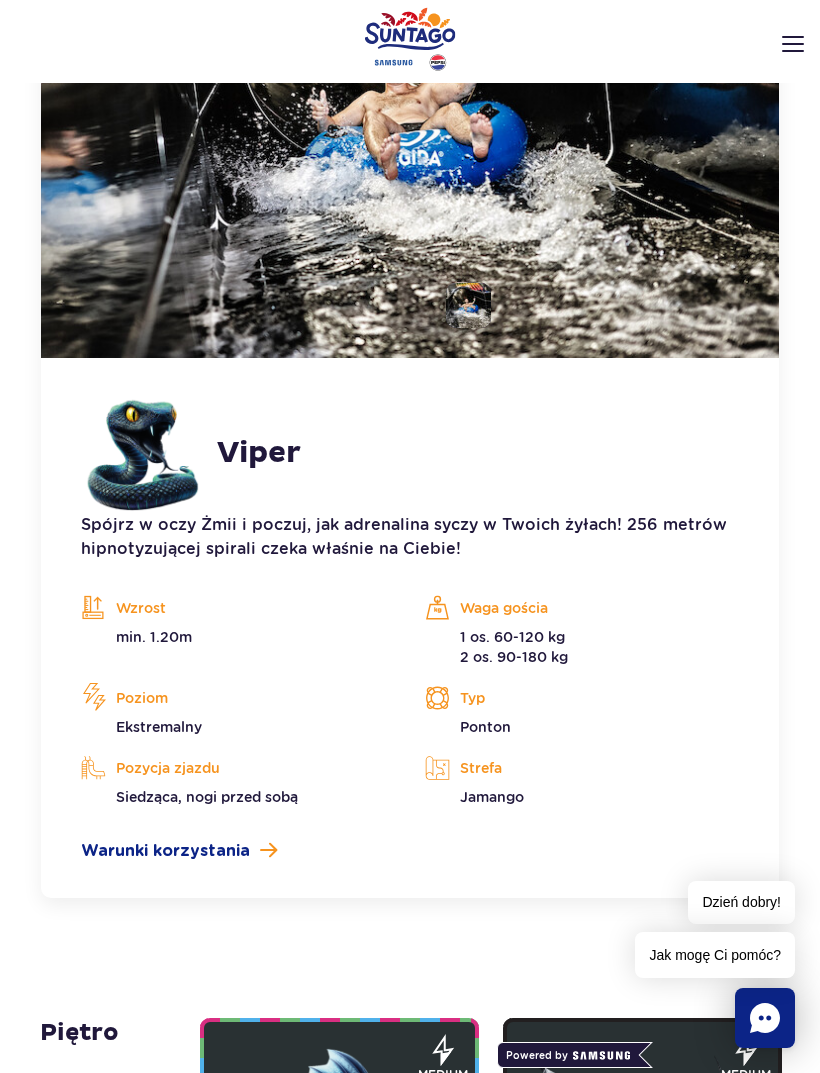 scroll, scrollTop: 2024, scrollLeft: 0, axis: vertical 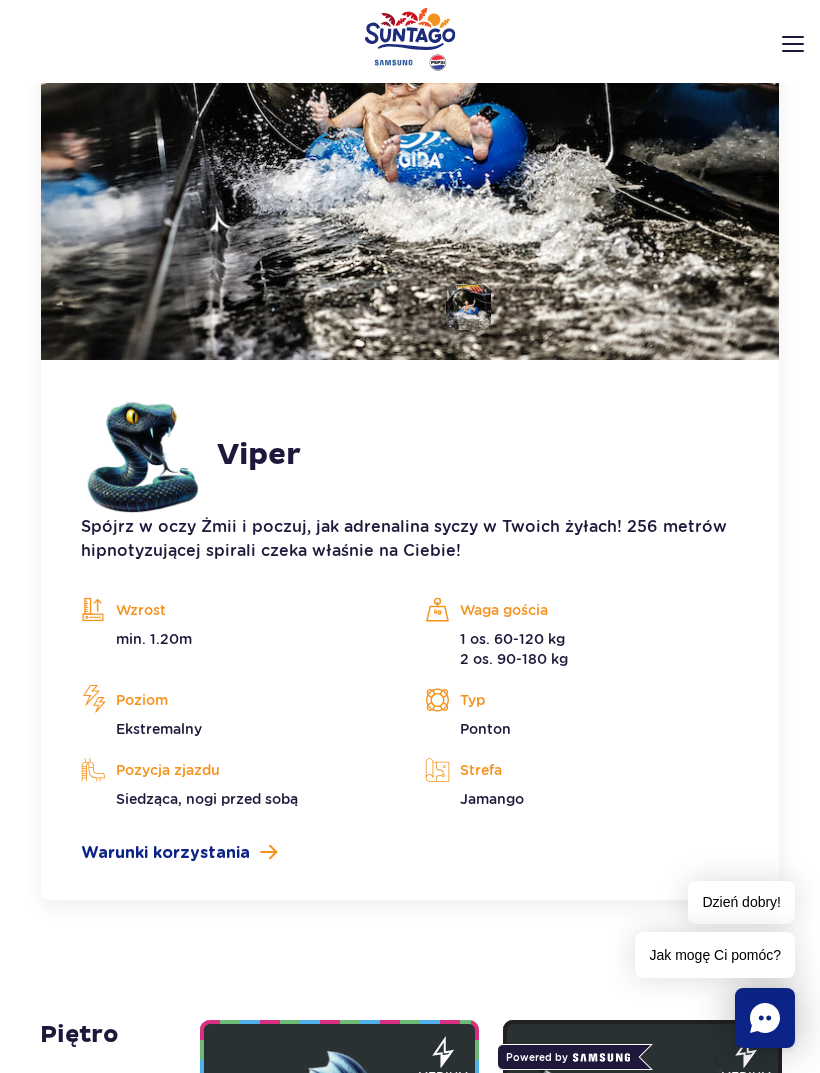 click on "Spójrz w oczy Żmii i poczuj, jak adrenalina syczy w Twoich żyłach! 256 metrów hipnotyzującej spirali czeka właśnie na Ciebie!" at bounding box center (410, 539) 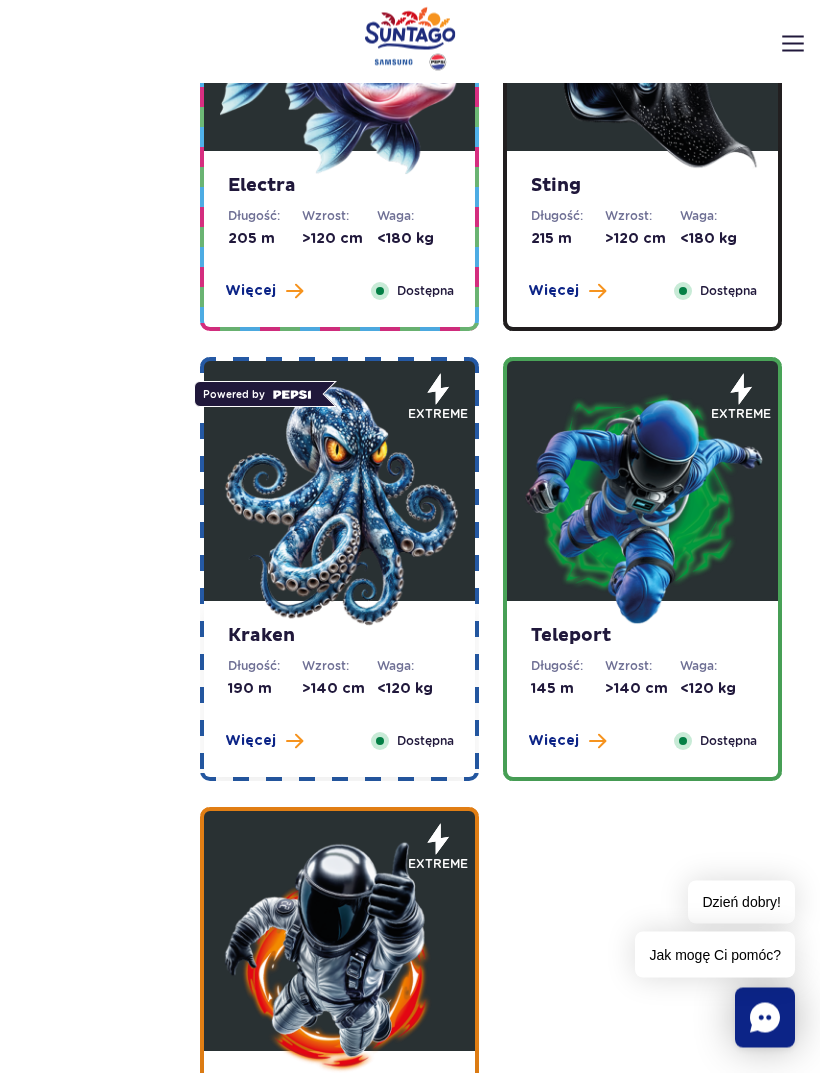 scroll, scrollTop: 3146, scrollLeft: 0, axis: vertical 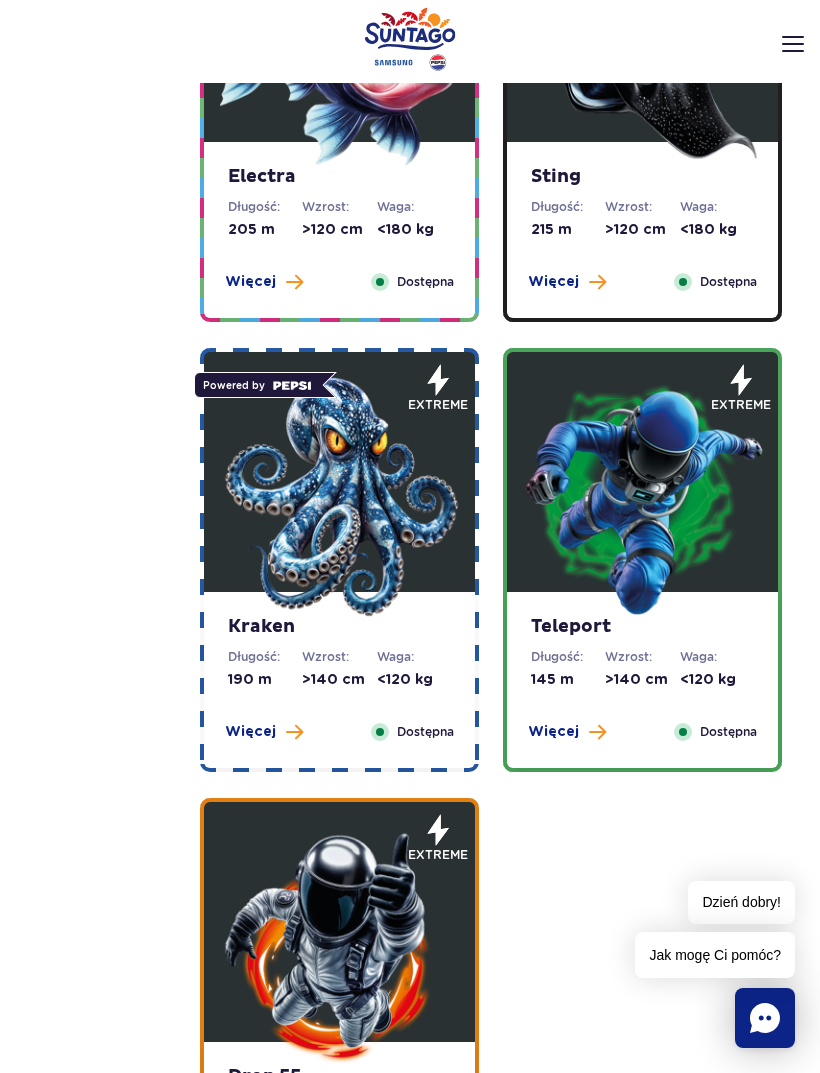click at bounding box center [340, 497] 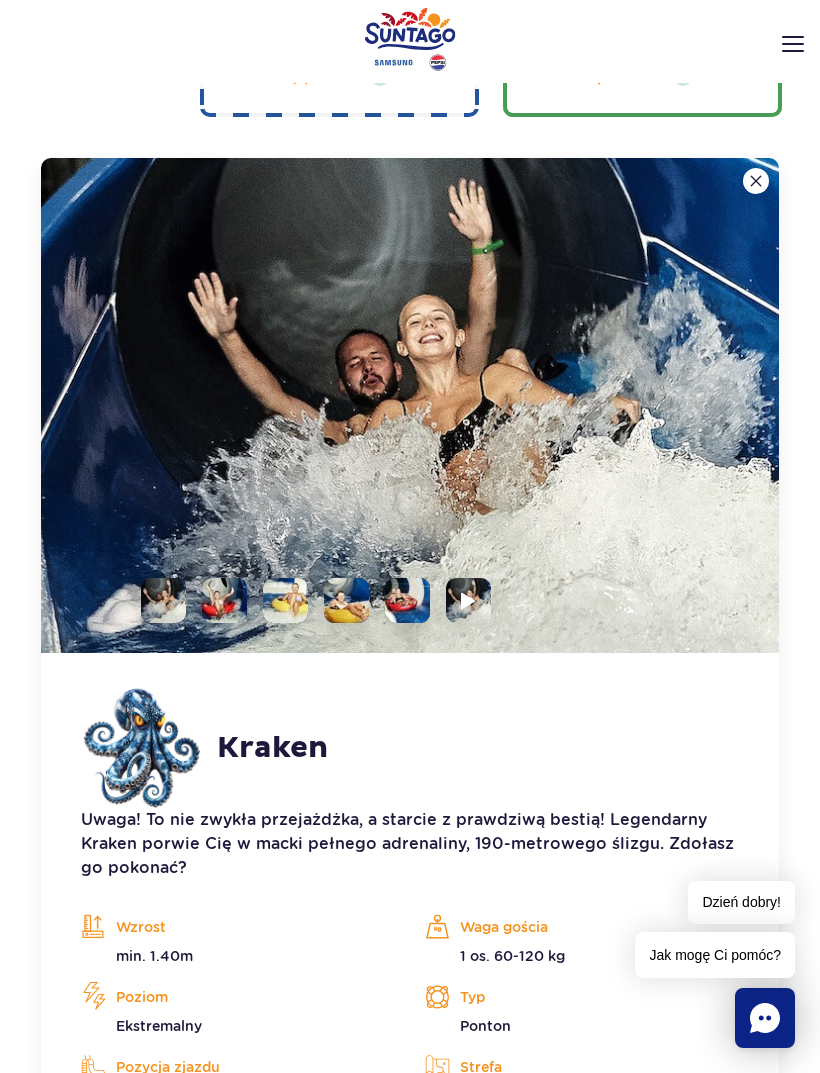 scroll, scrollTop: 2722, scrollLeft: 0, axis: vertical 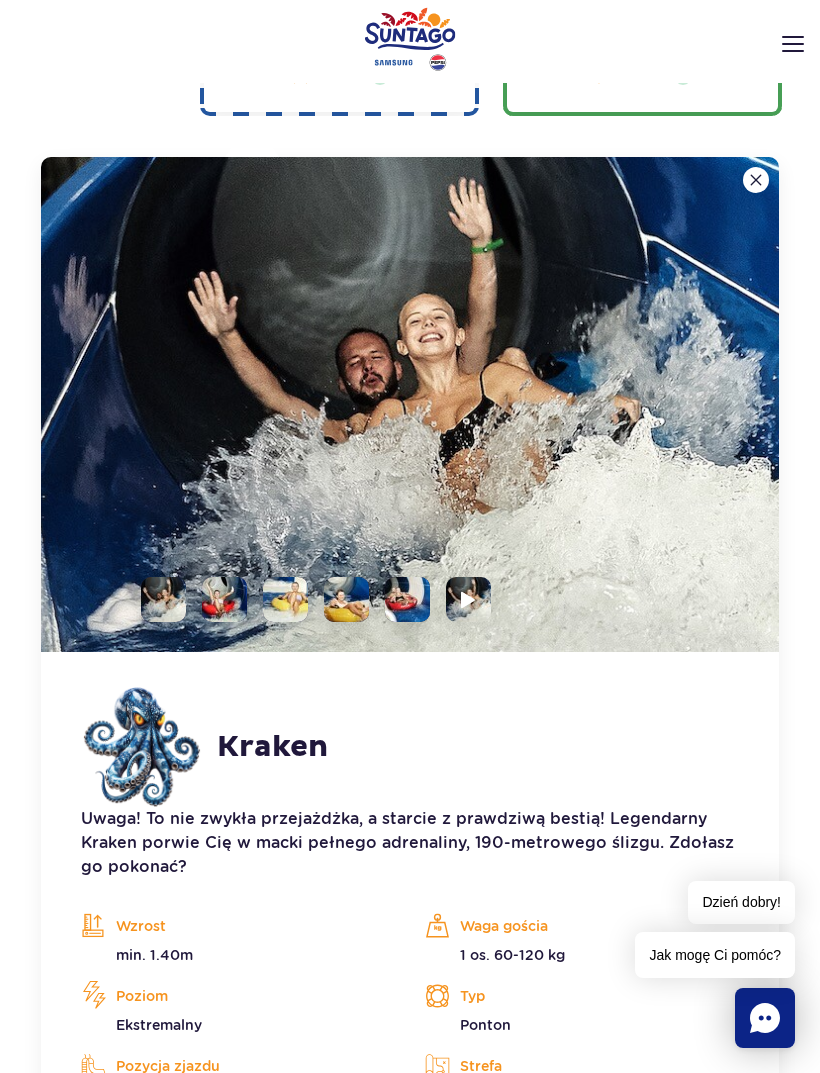 click at bounding box center (224, 599) 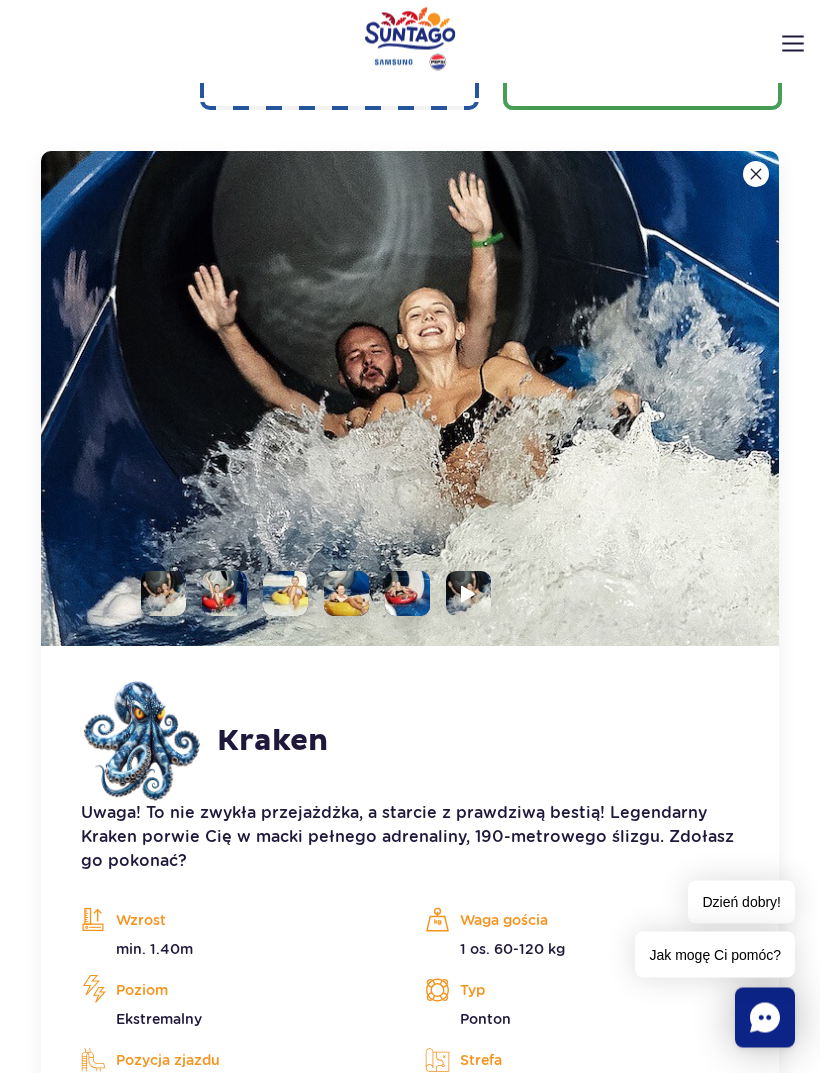 scroll, scrollTop: 2730, scrollLeft: 0, axis: vertical 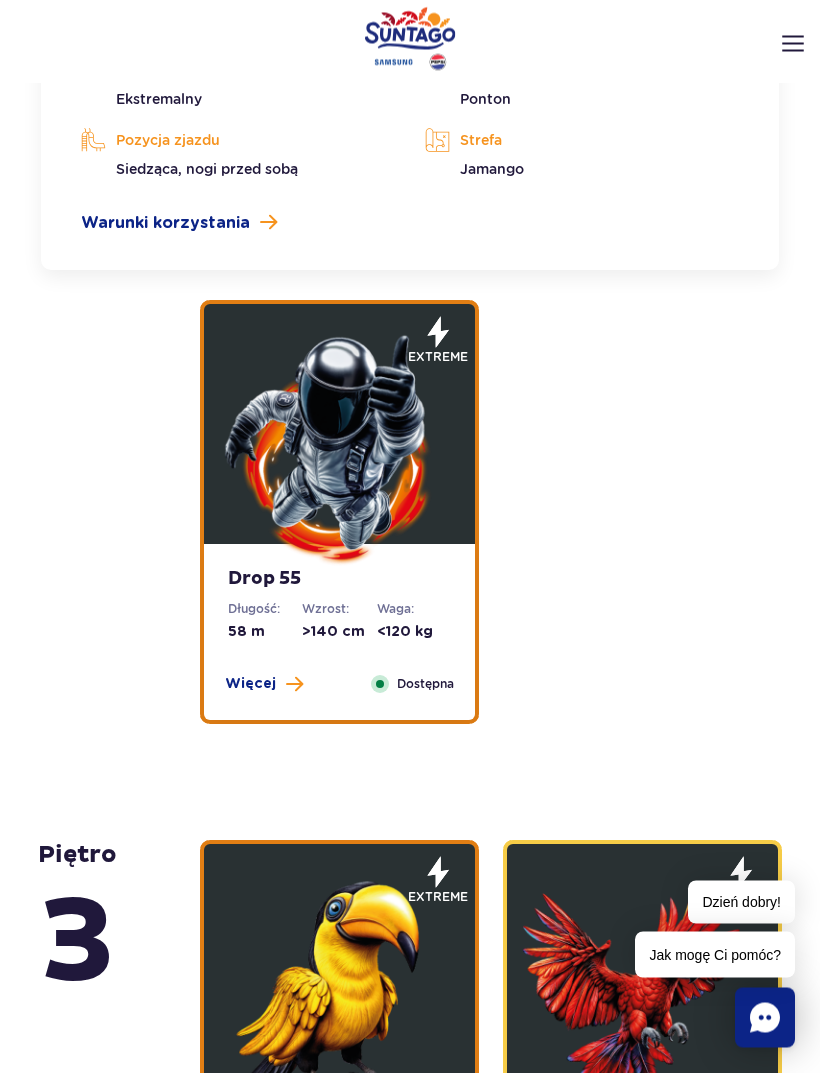 click at bounding box center (340, 450) 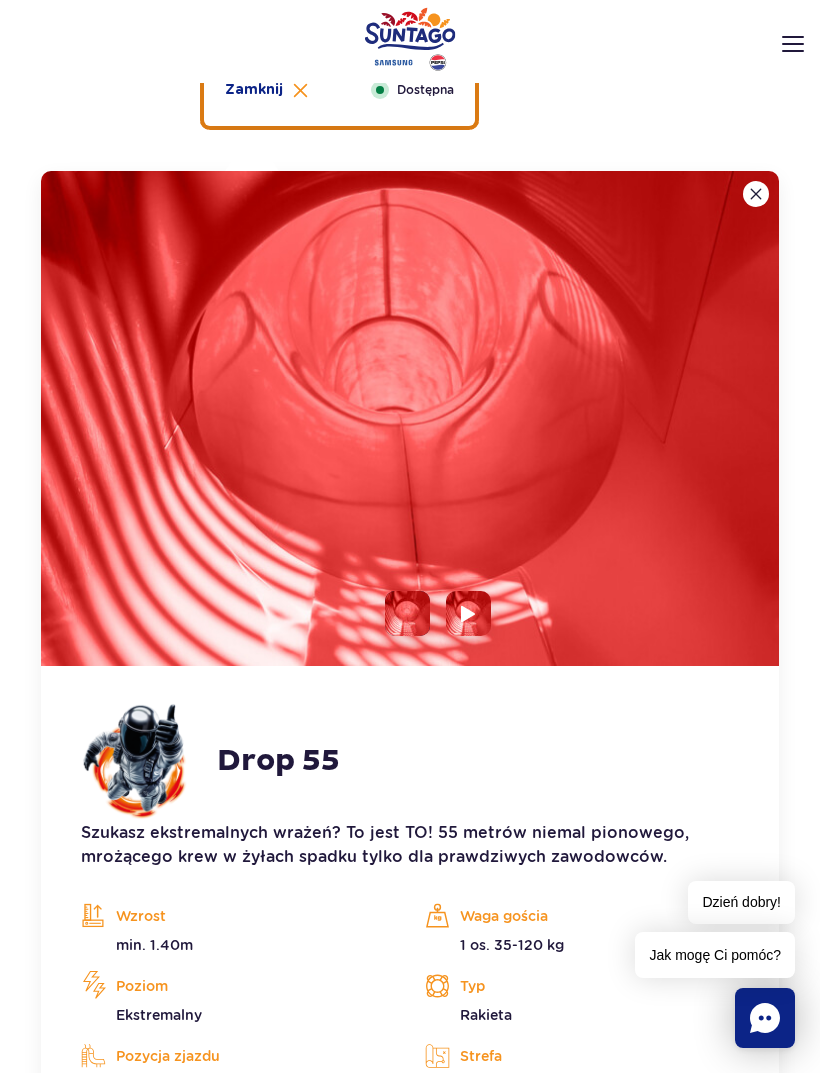 scroll, scrollTop: 3196, scrollLeft: 0, axis: vertical 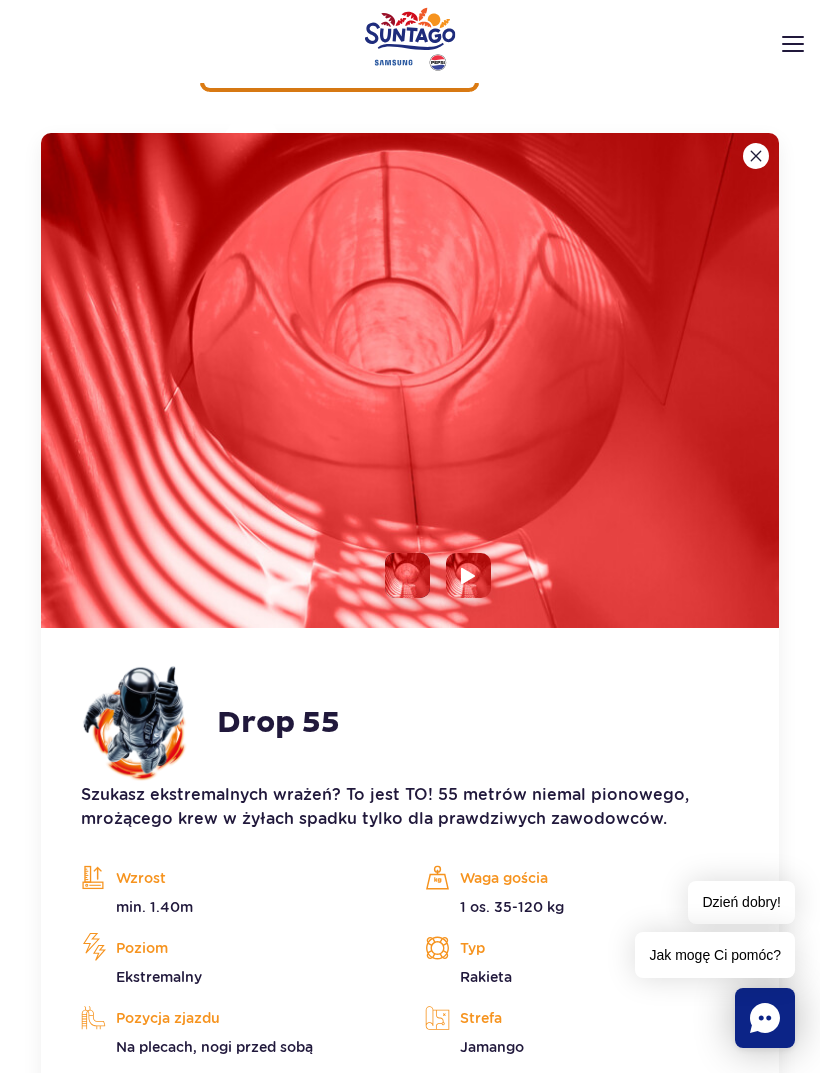click on "min. 1.40m" at bounding box center (238, 907) 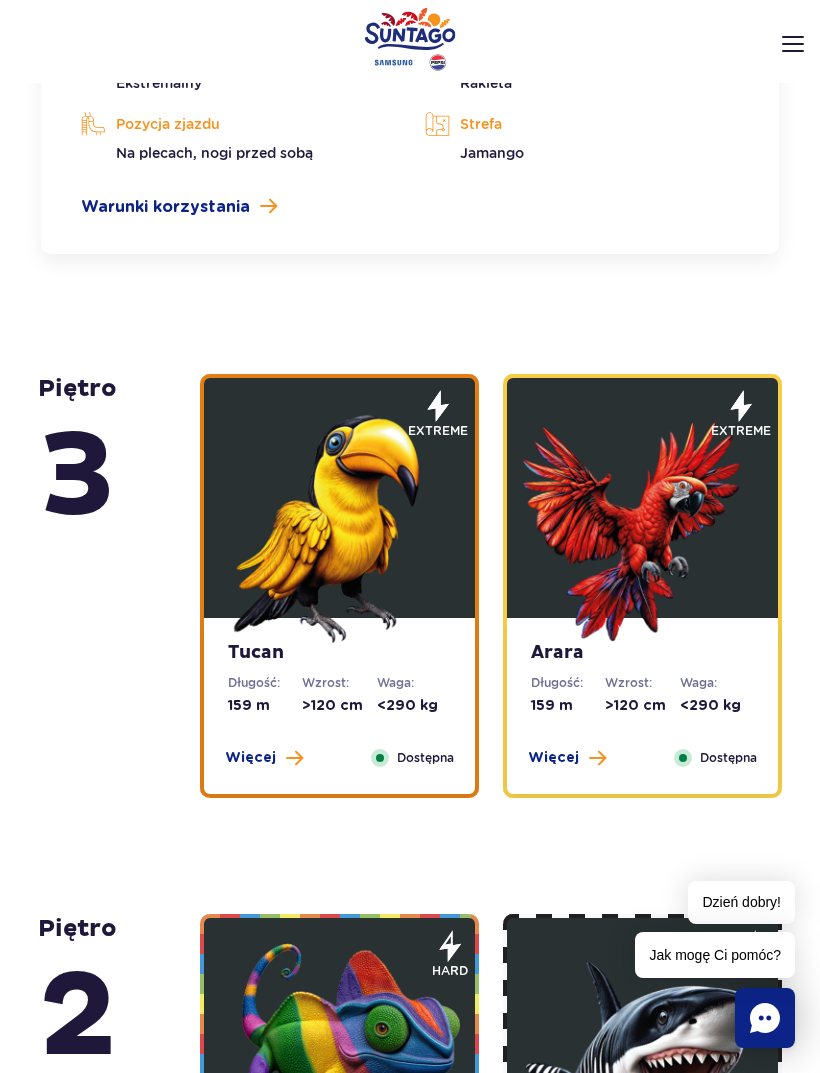 click at bounding box center (340, 523) 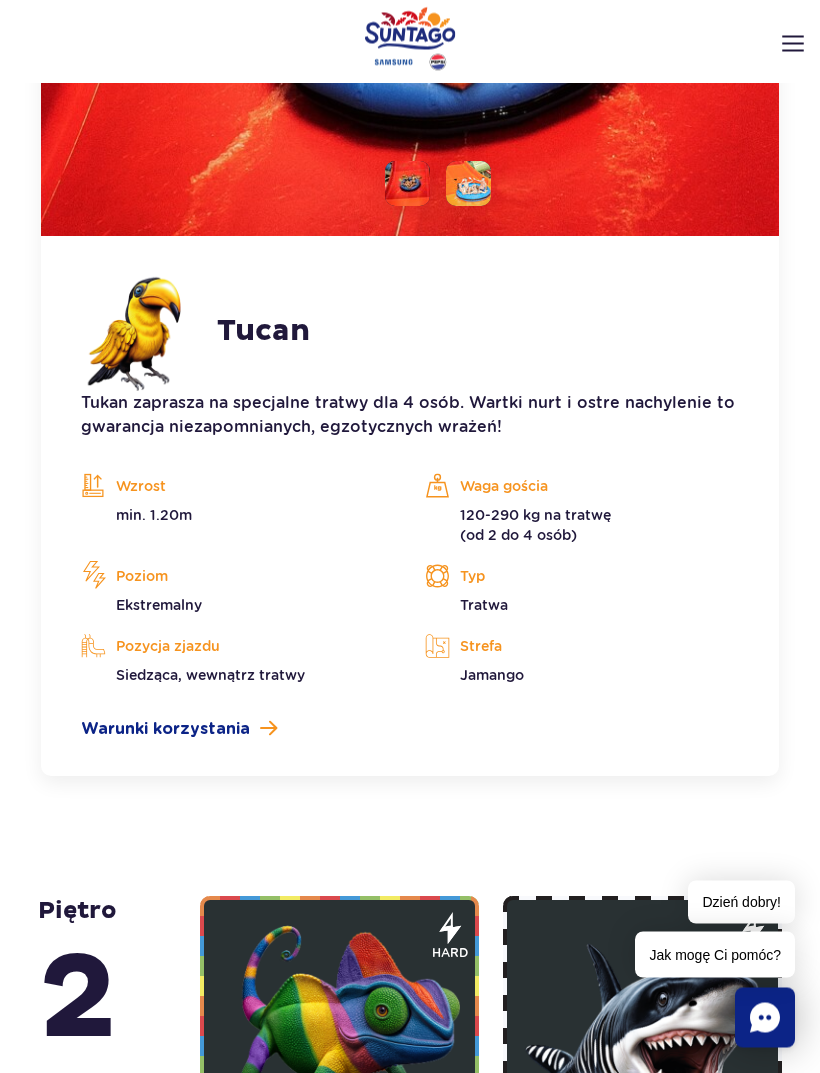 scroll, scrollTop: 4129, scrollLeft: 0, axis: vertical 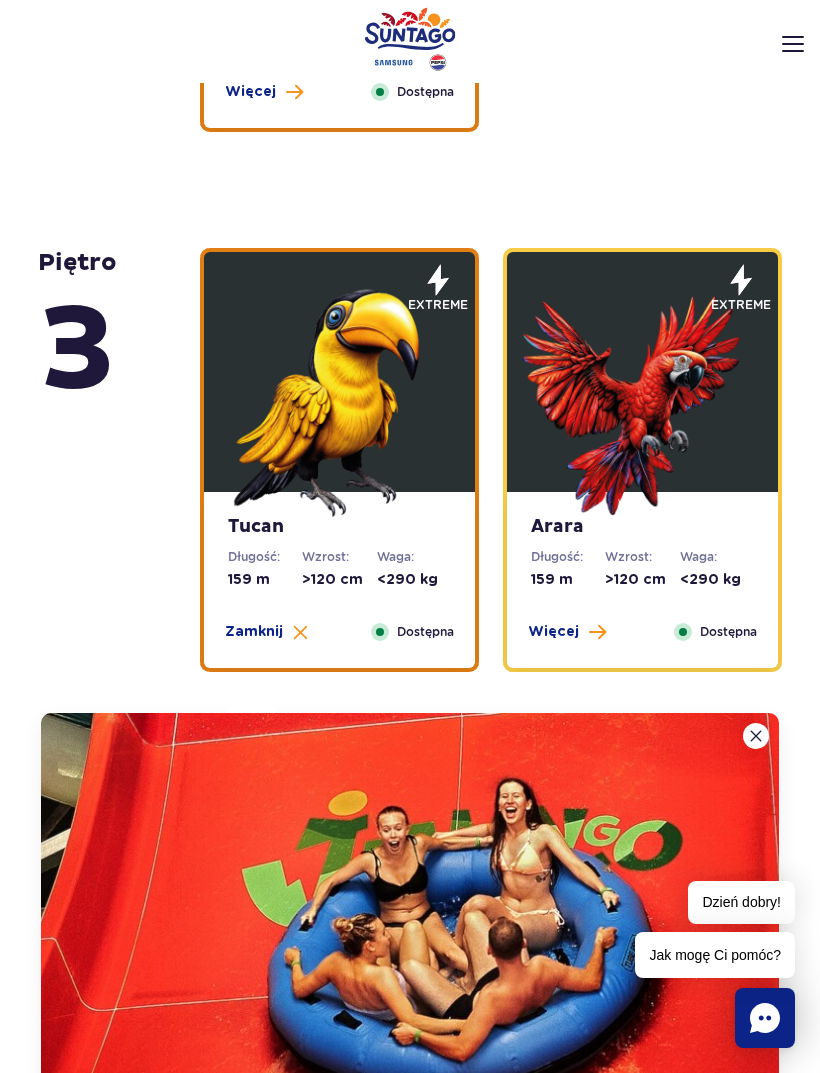 click on "Długość:" at bounding box center [568, 557] 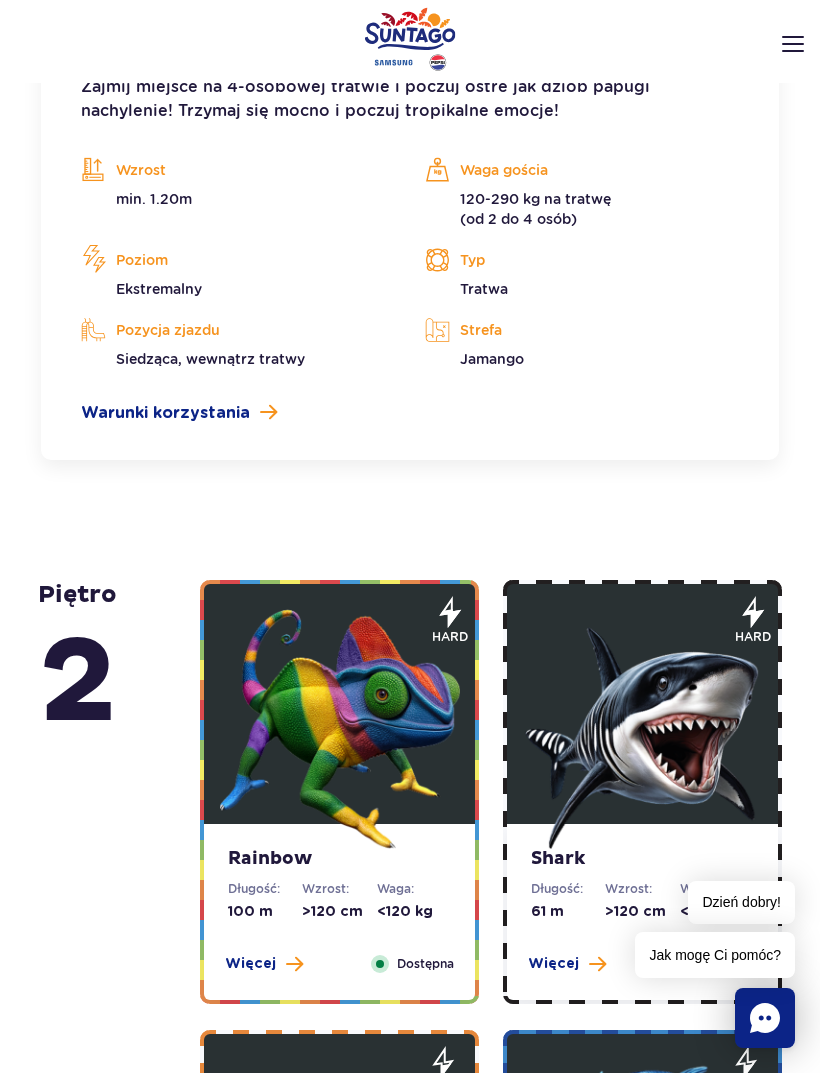 scroll, scrollTop: 4494, scrollLeft: 0, axis: vertical 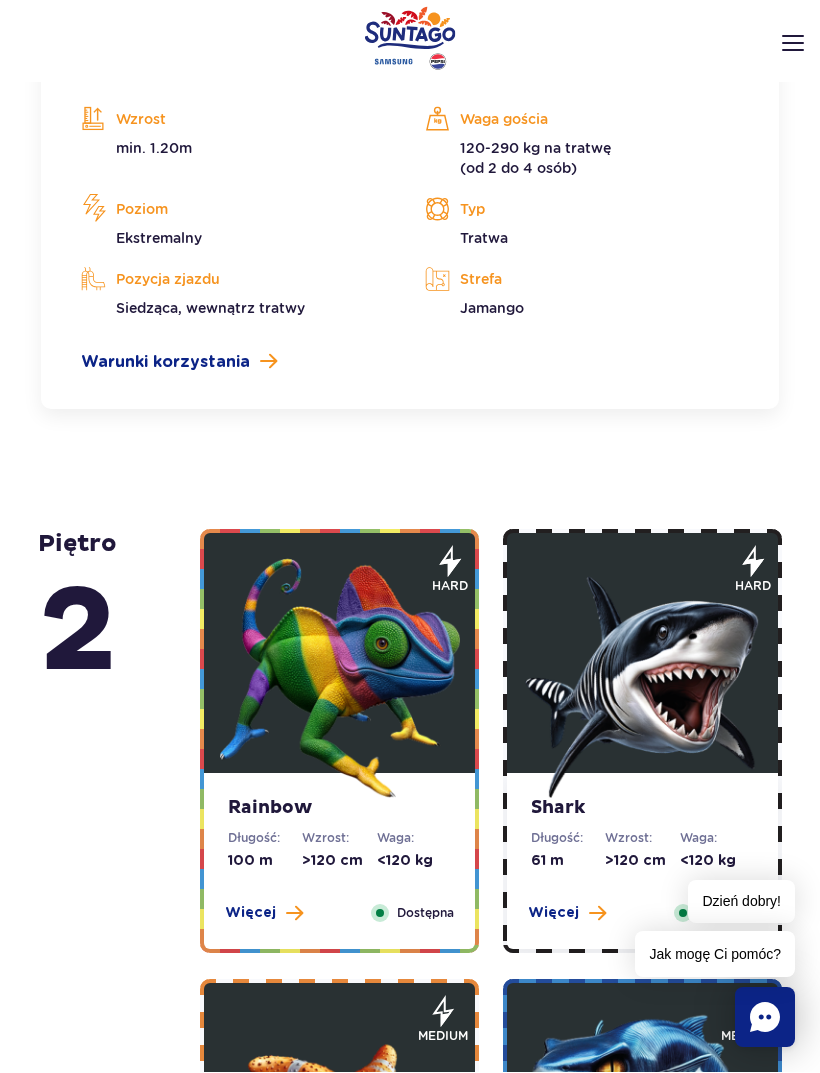 click at bounding box center (340, 679) 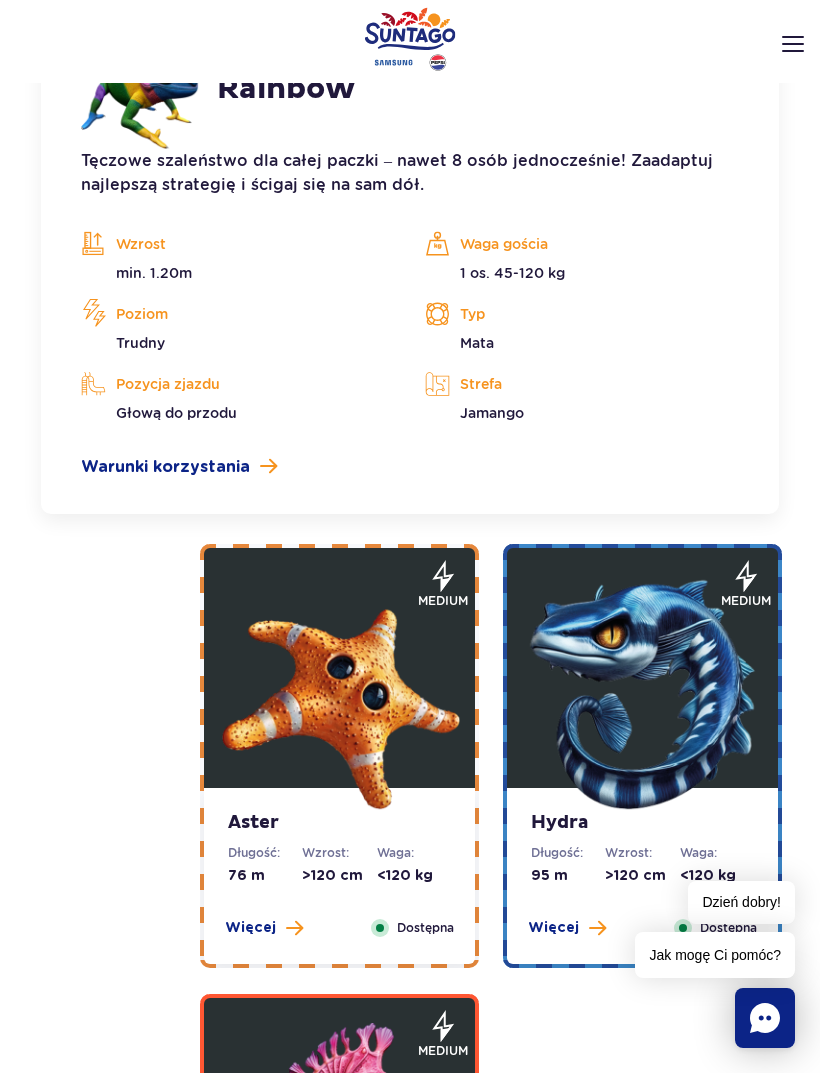 scroll, scrollTop: 4948, scrollLeft: 0, axis: vertical 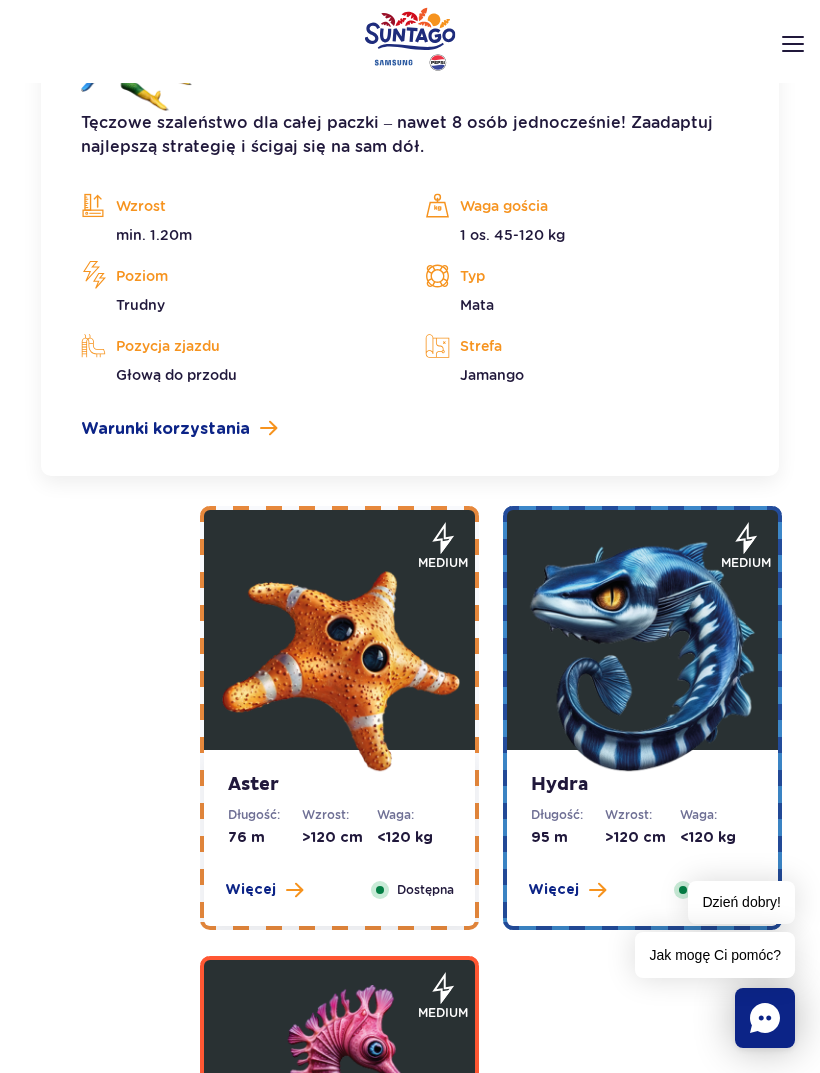 click at bounding box center (643, 655) 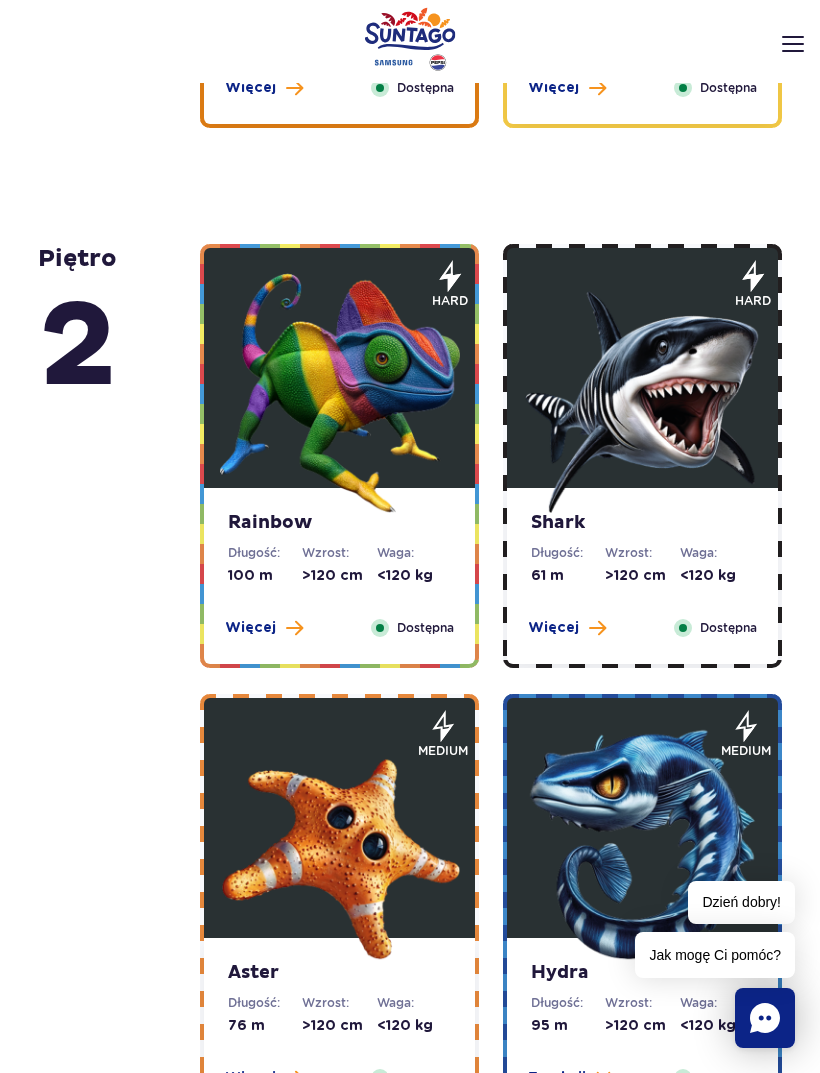 click at bounding box center [643, 393] 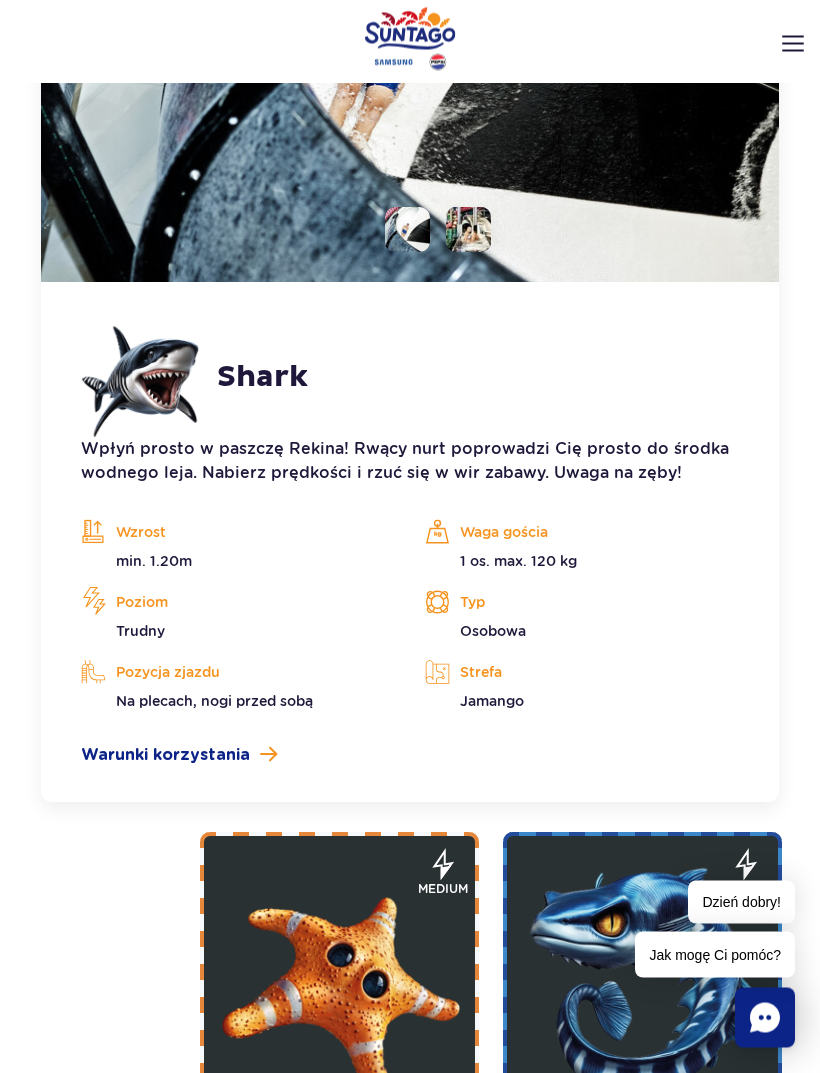 scroll, scrollTop: 4627, scrollLeft: 0, axis: vertical 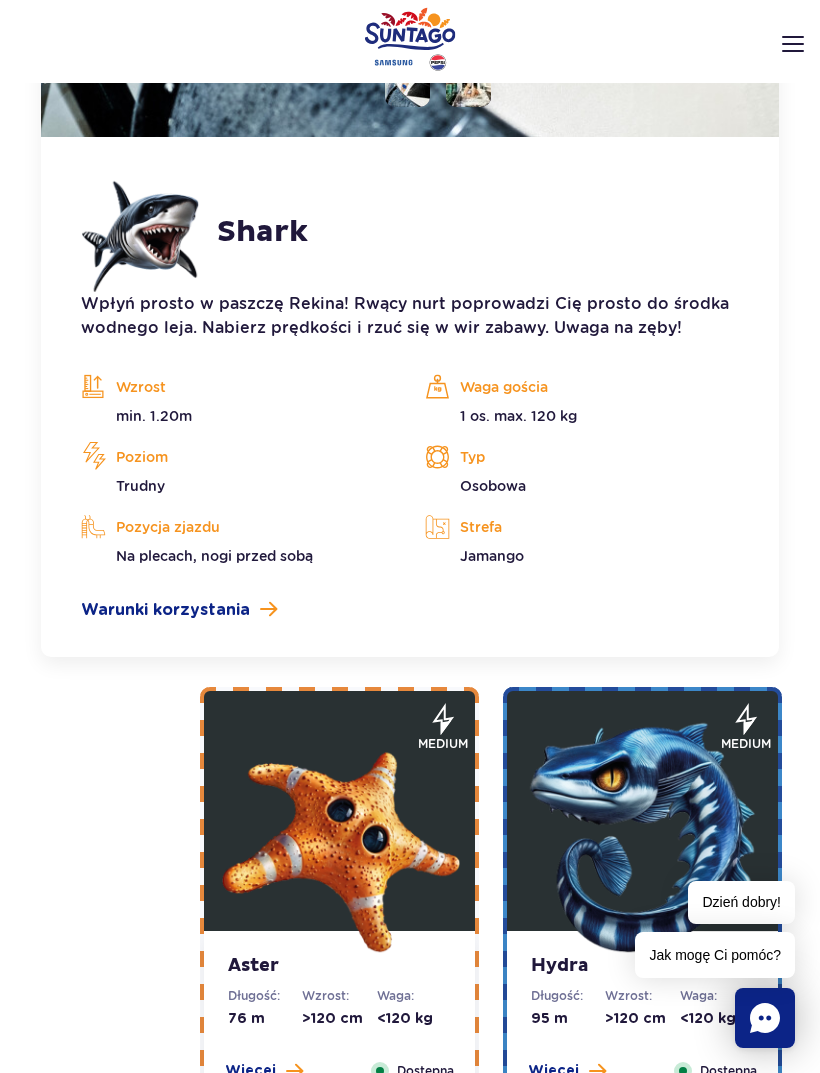 click at bounding box center (340, 836) 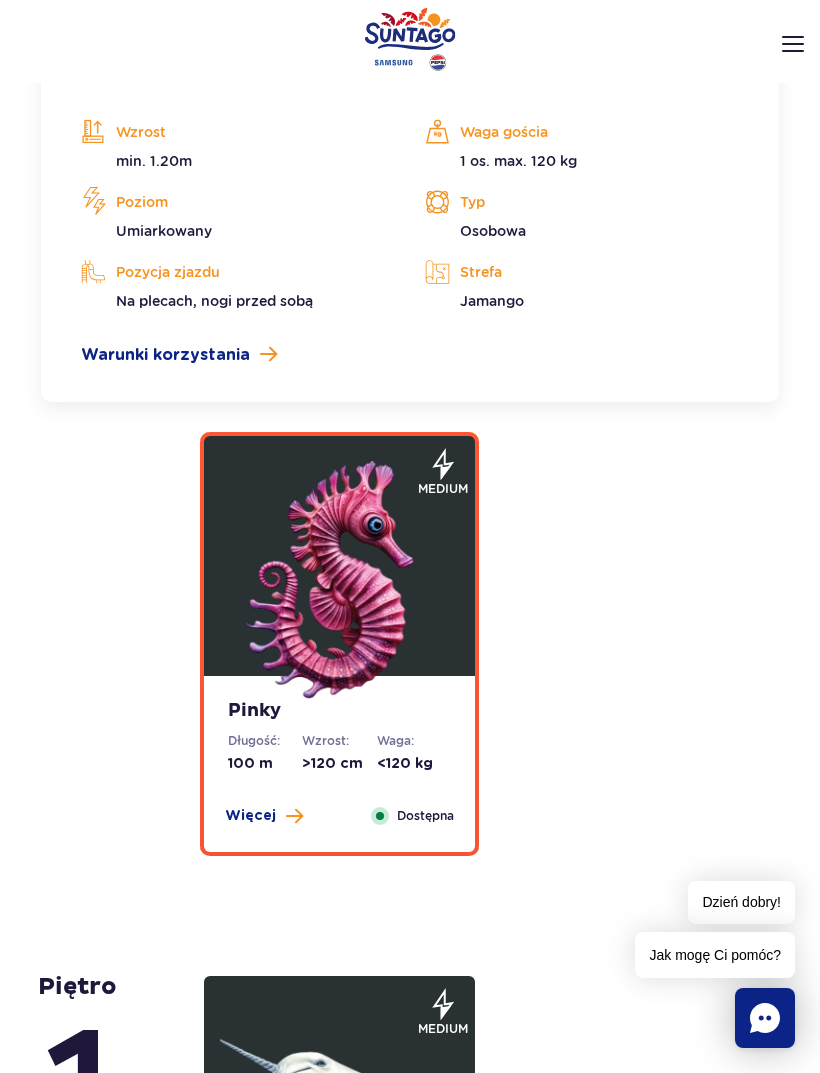 click at bounding box center (340, 581) 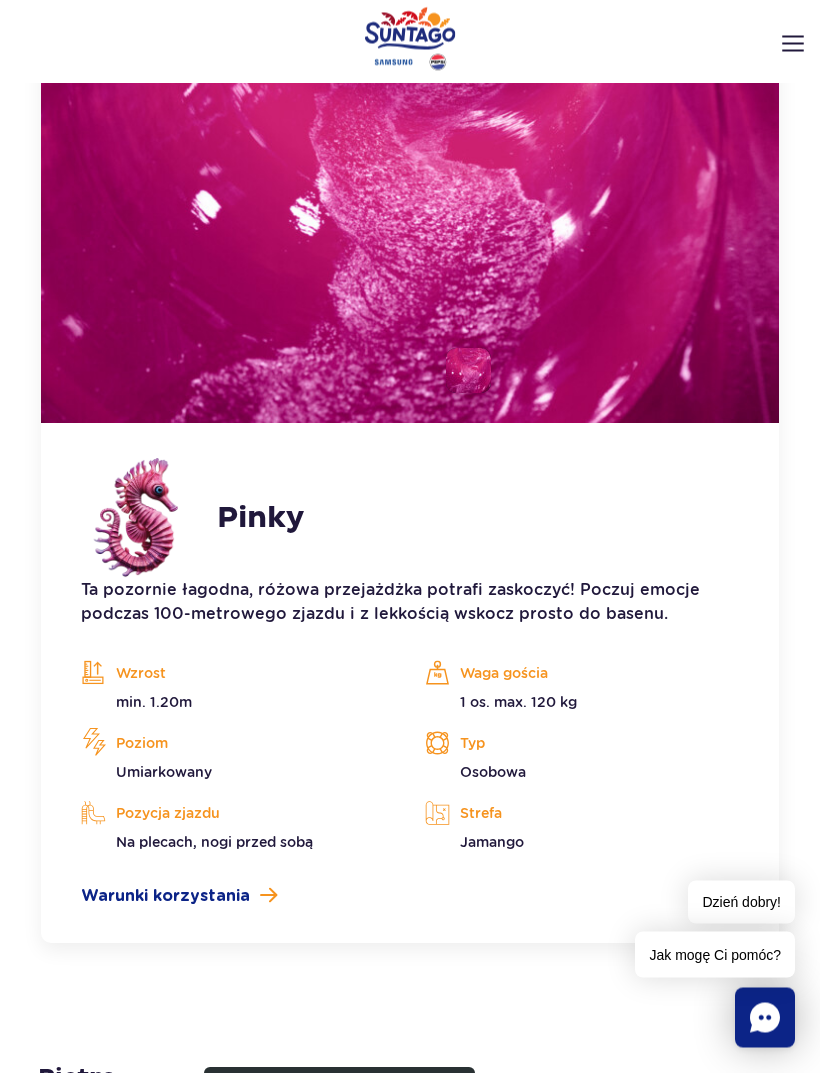 scroll, scrollTop: 5189, scrollLeft: 0, axis: vertical 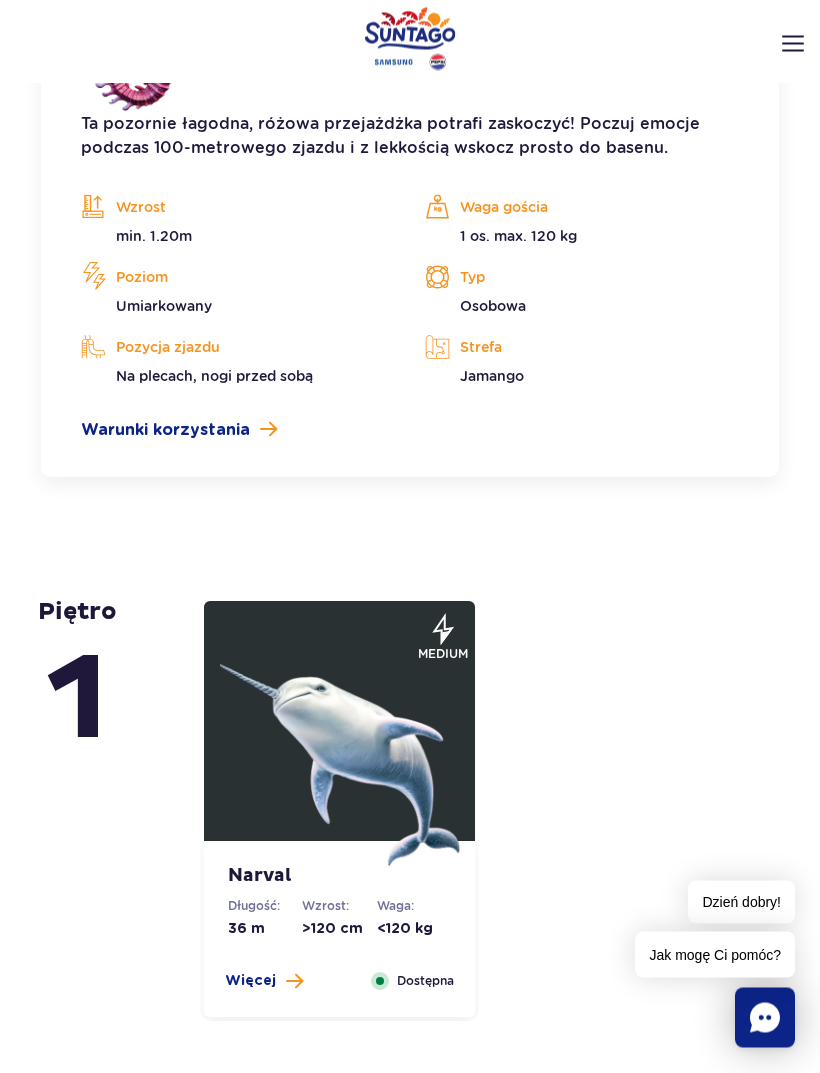 click at bounding box center [340, 747] 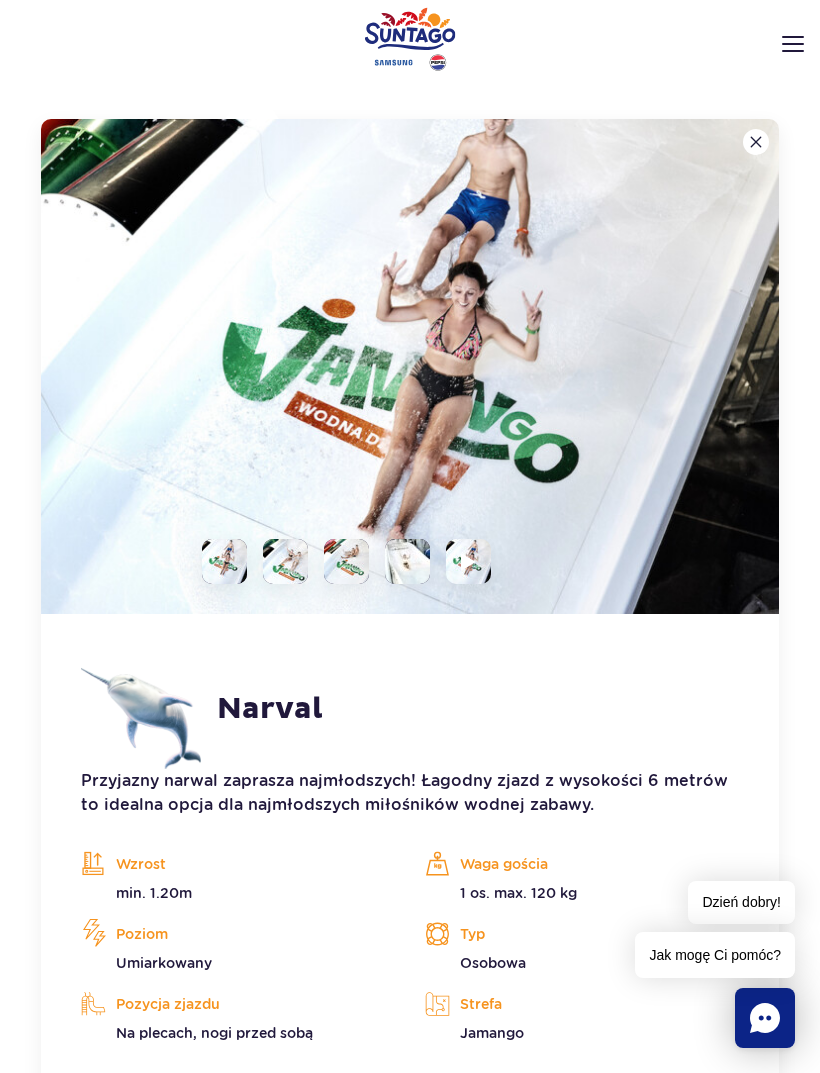 scroll, scrollTop: 5729, scrollLeft: 0, axis: vertical 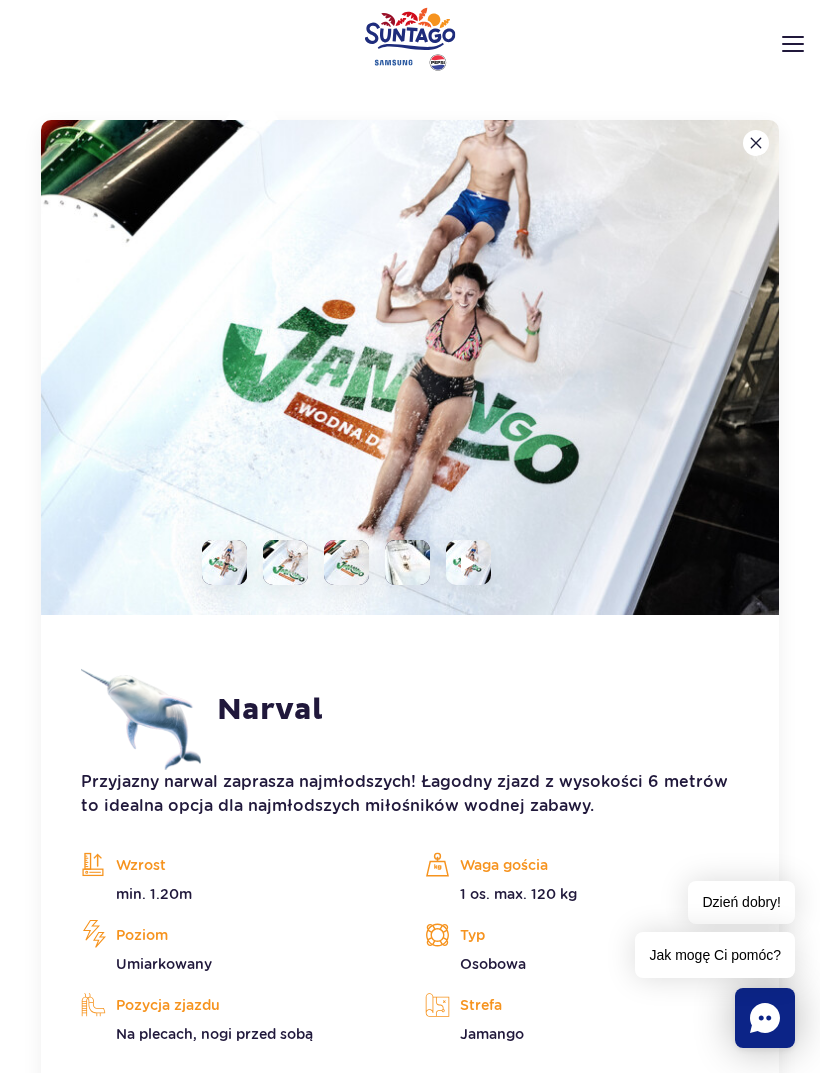 click at bounding box center [410, 367] 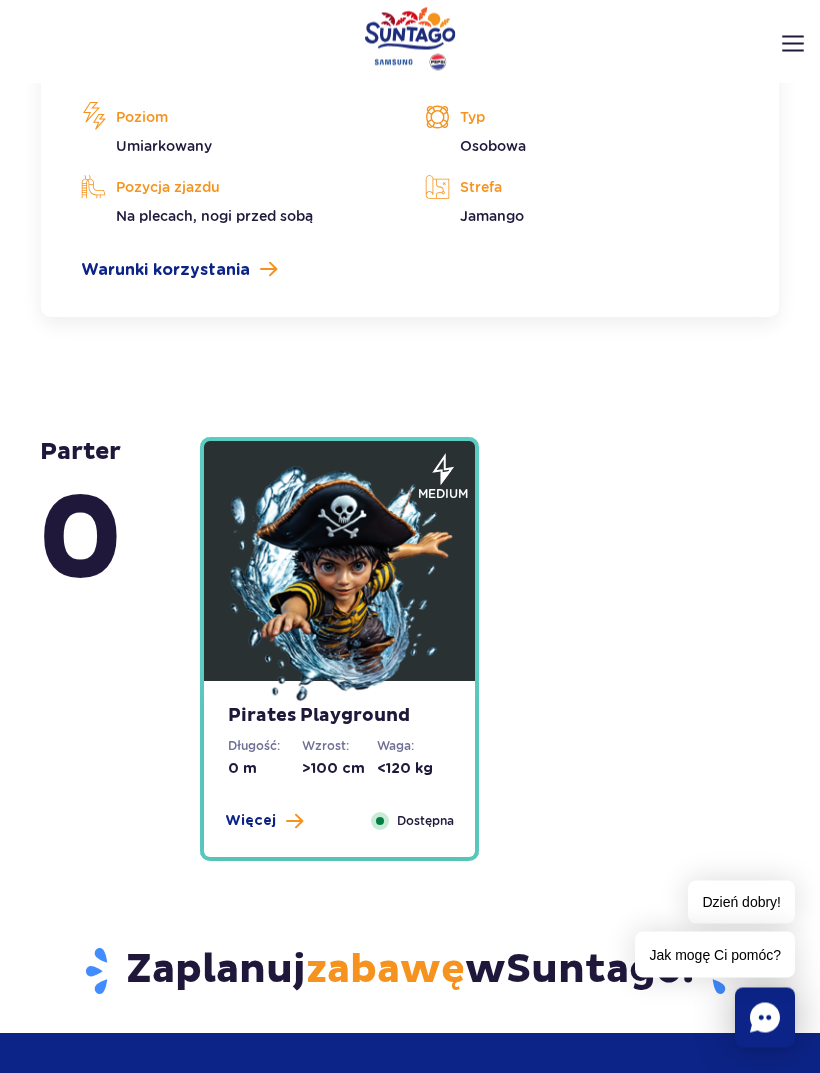 click at bounding box center (340, 587) 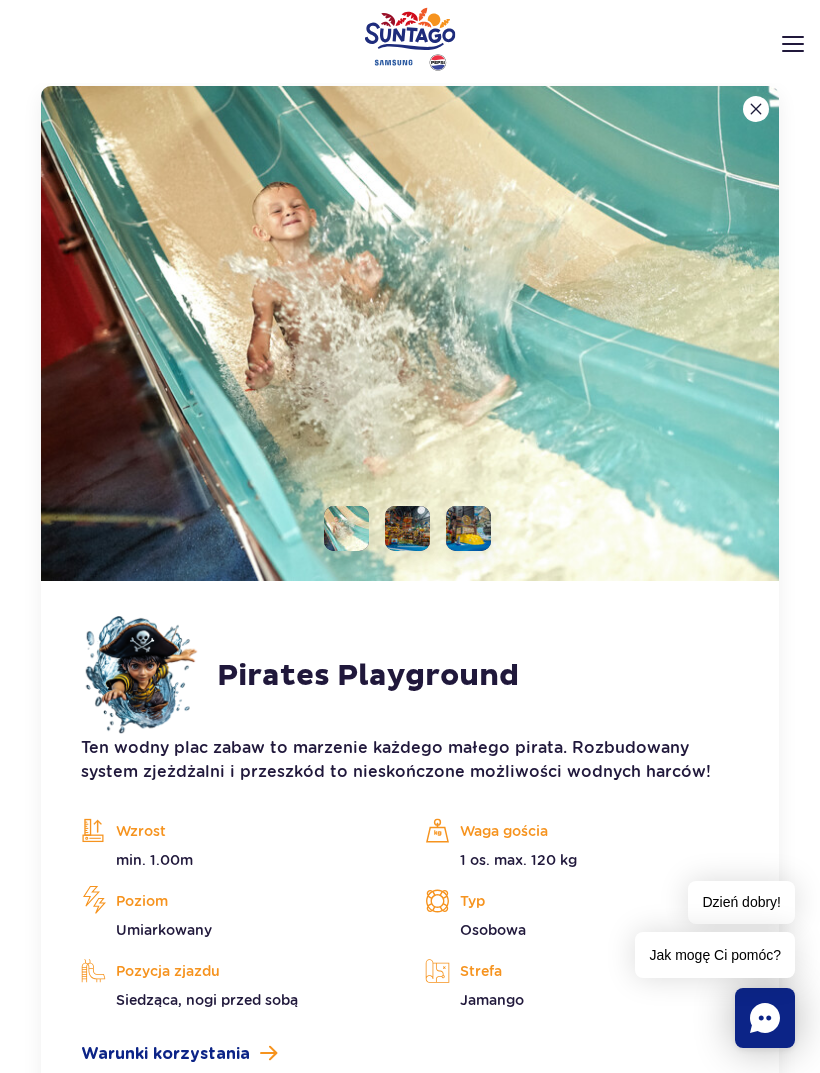scroll, scrollTop: 6269, scrollLeft: 0, axis: vertical 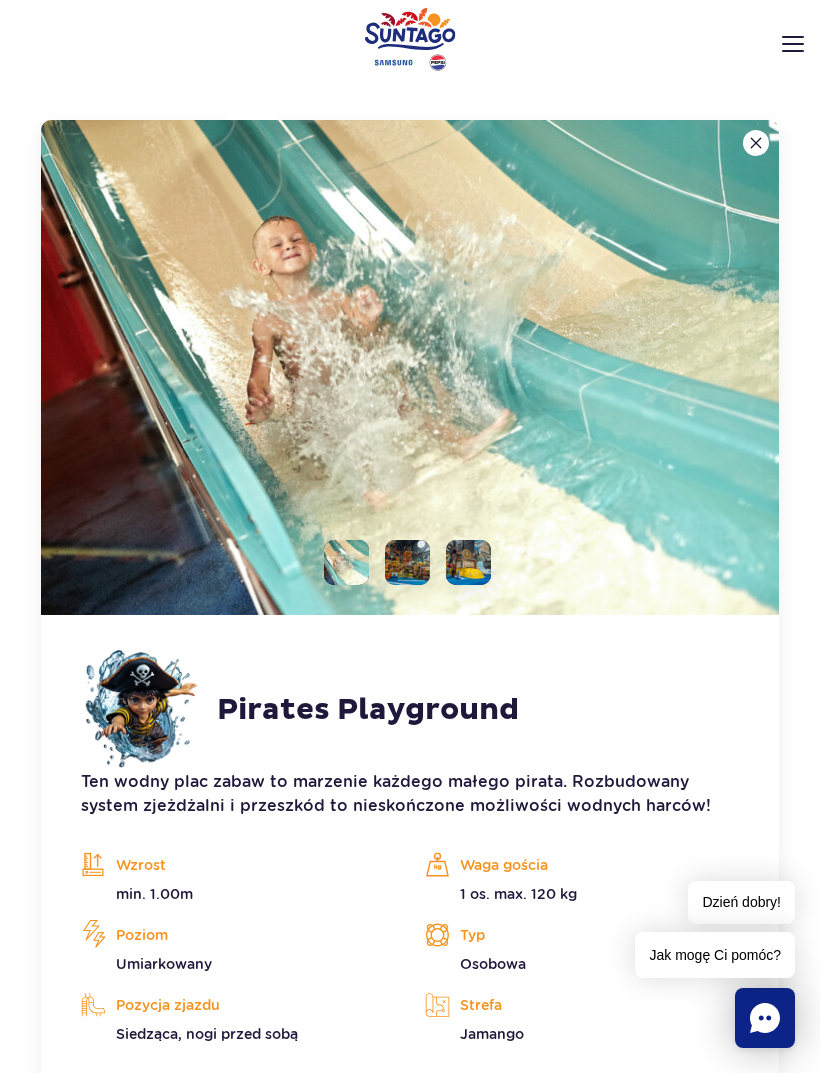 click at bounding box center (756, 143) 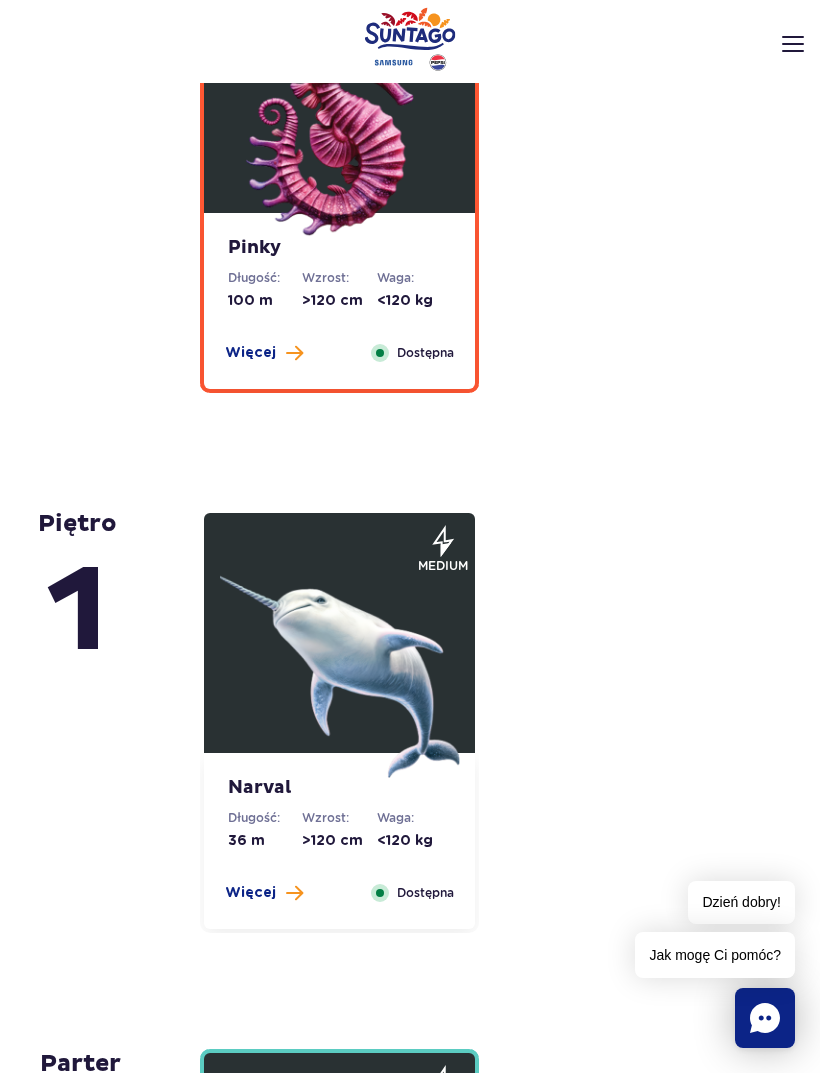 scroll, scrollTop: 4788, scrollLeft: 0, axis: vertical 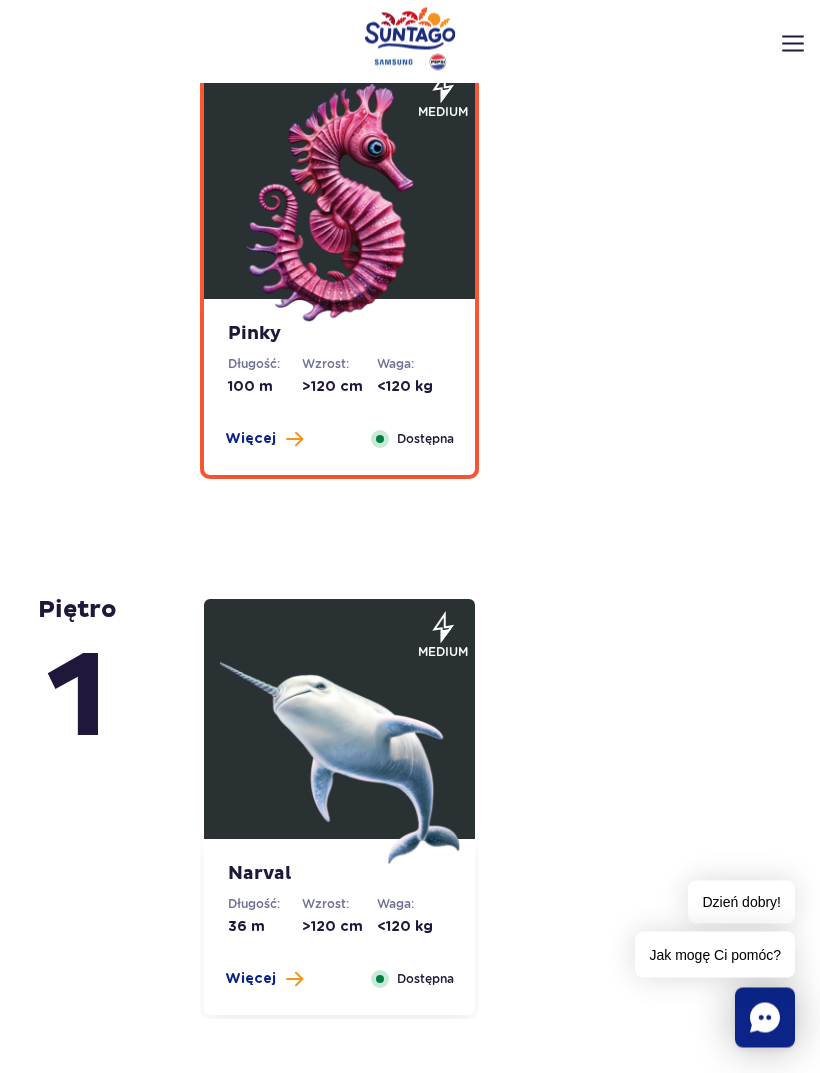 click at bounding box center [793, 44] 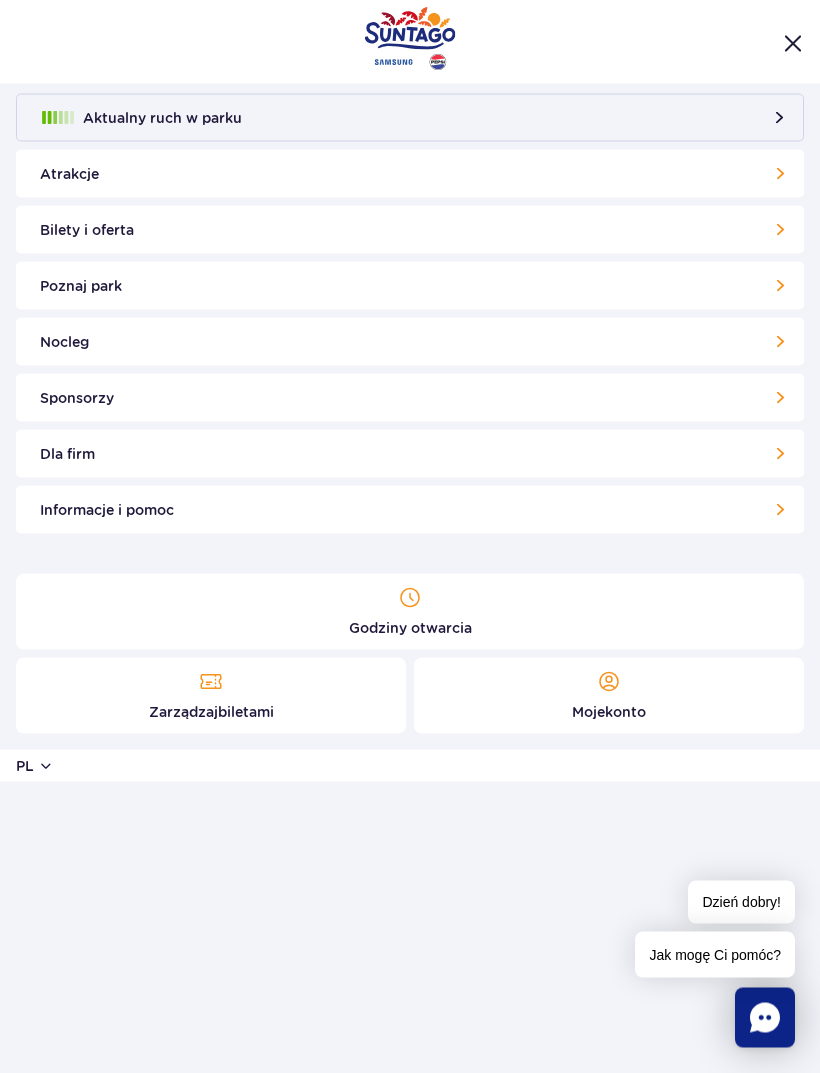 scroll, scrollTop: 4789, scrollLeft: 0, axis: vertical 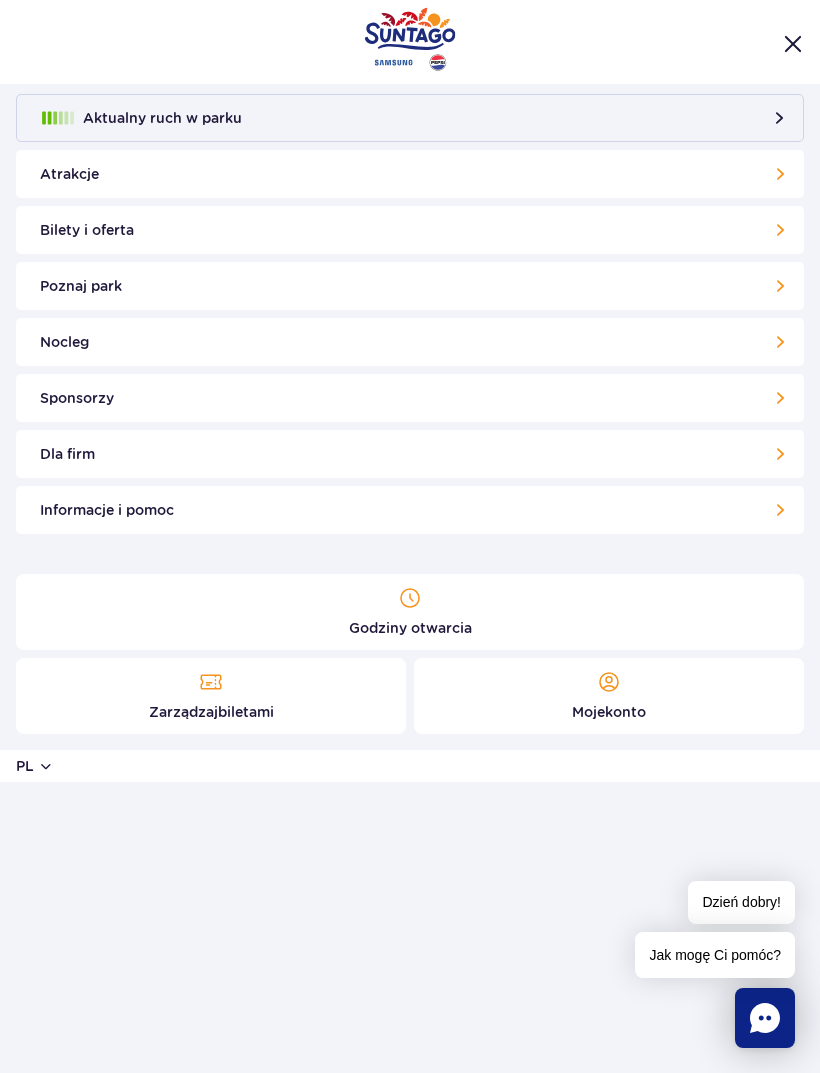 click on "Atrakcje" at bounding box center (410, 174) 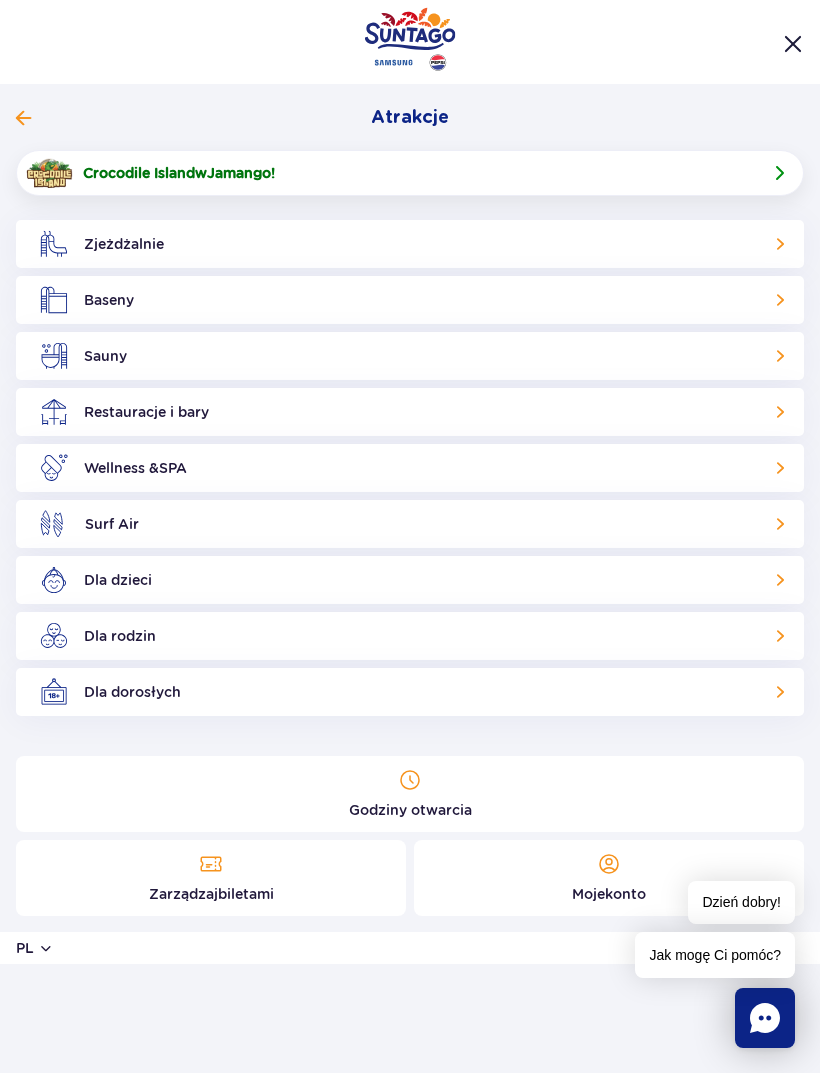 click on "Baseny" at bounding box center [410, 300] 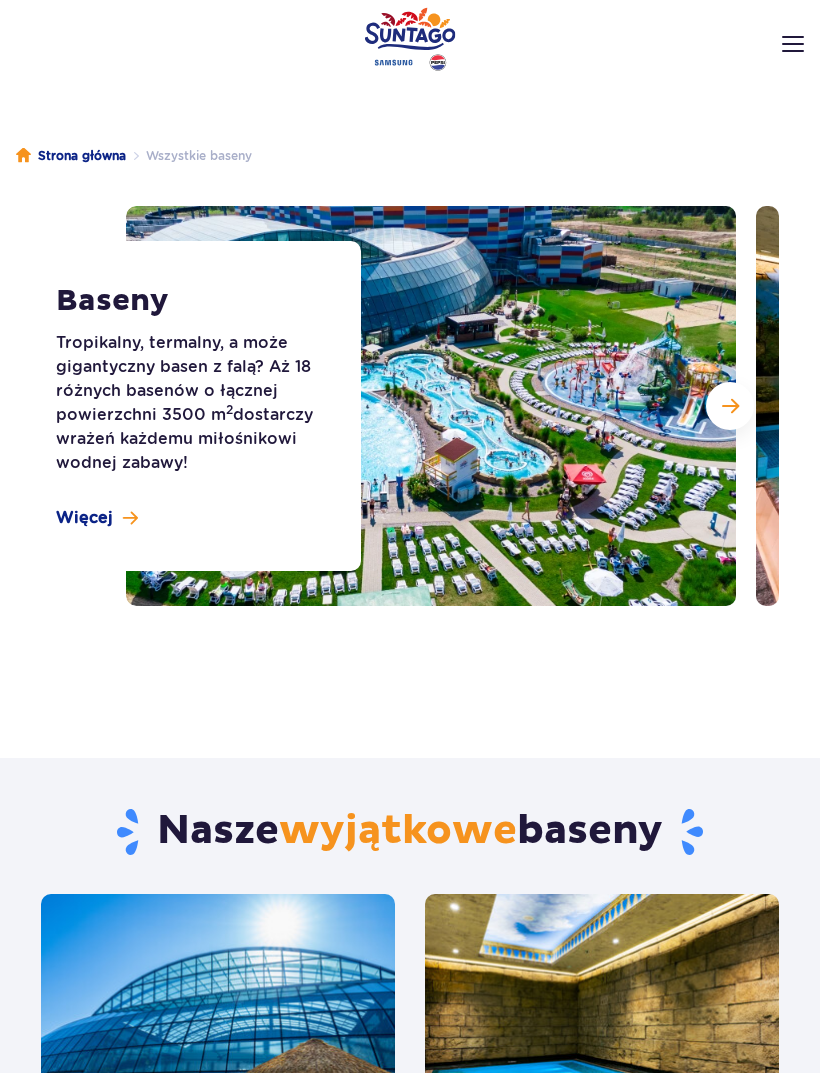scroll, scrollTop: 228, scrollLeft: 0, axis: vertical 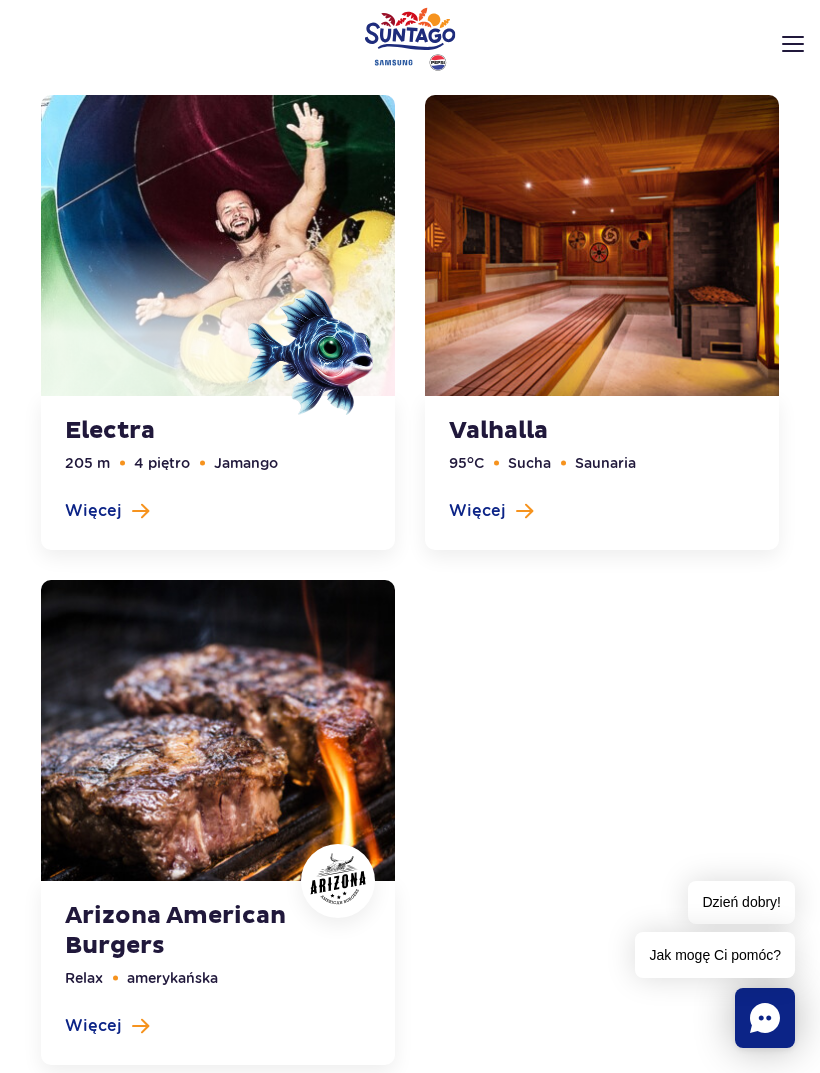 click at bounding box center [218, 822] 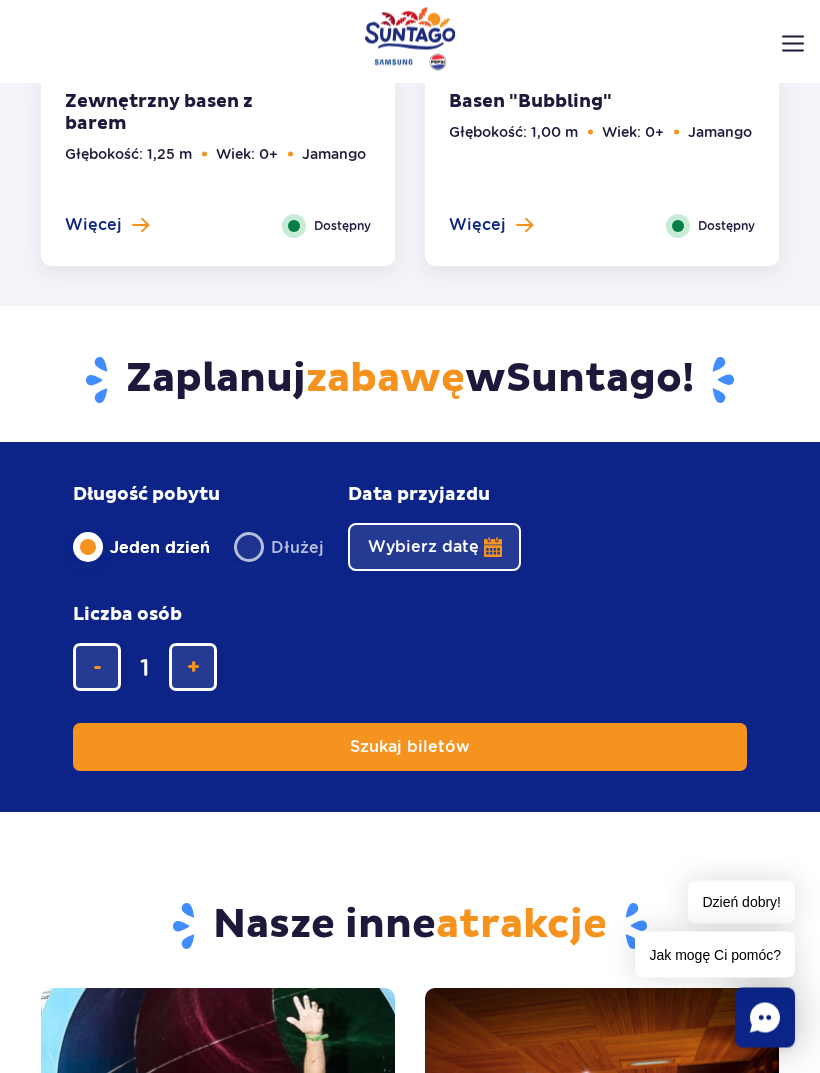 scroll, scrollTop: 4221, scrollLeft: 0, axis: vertical 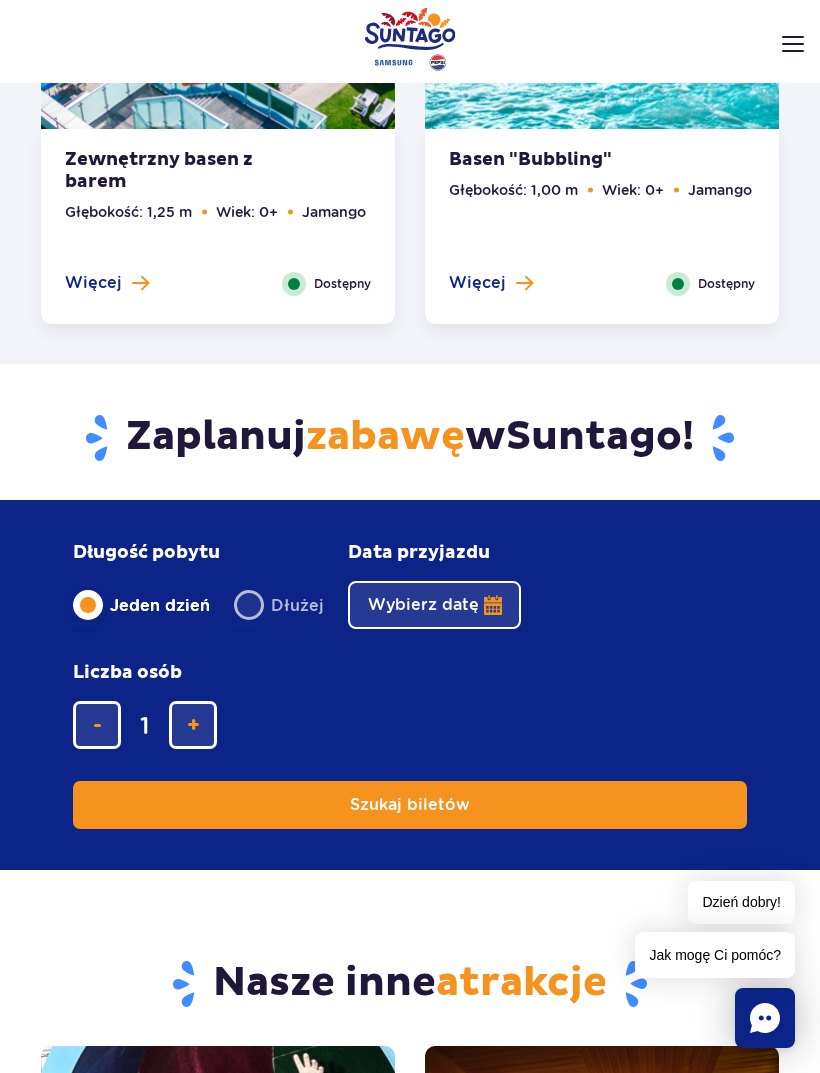 click at bounding box center [793, 44] 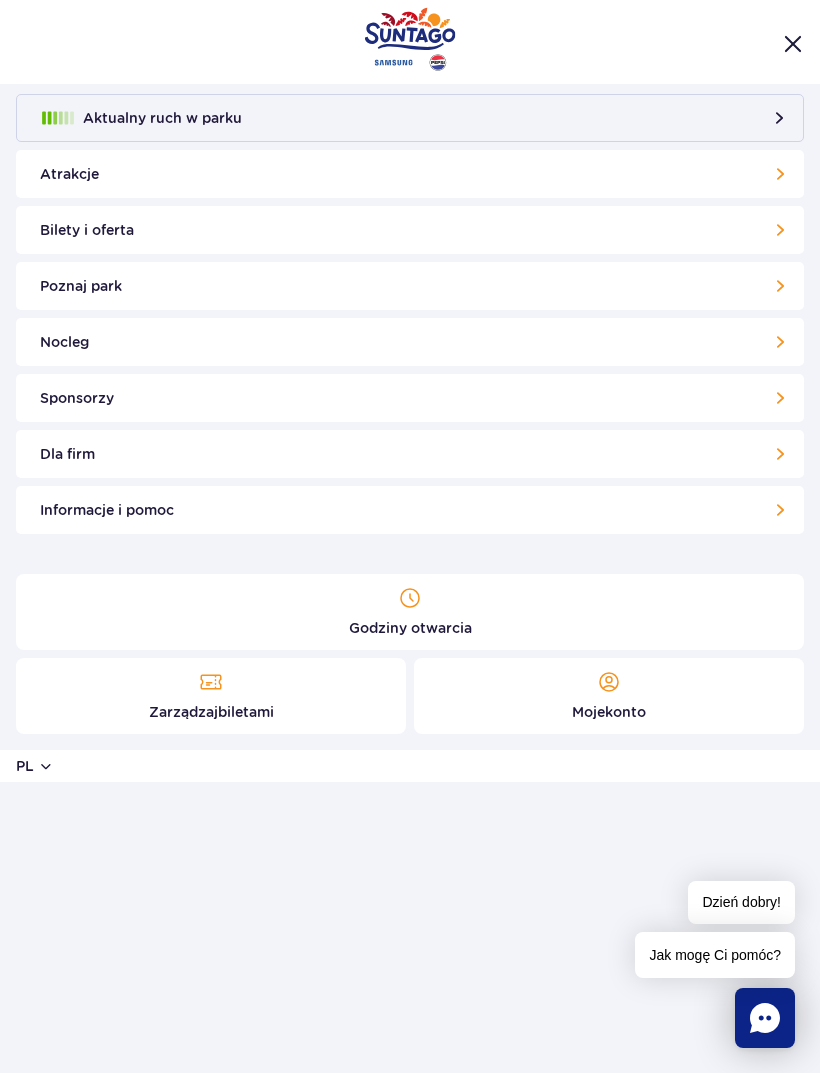 click on "Atrakcje" at bounding box center (410, 174) 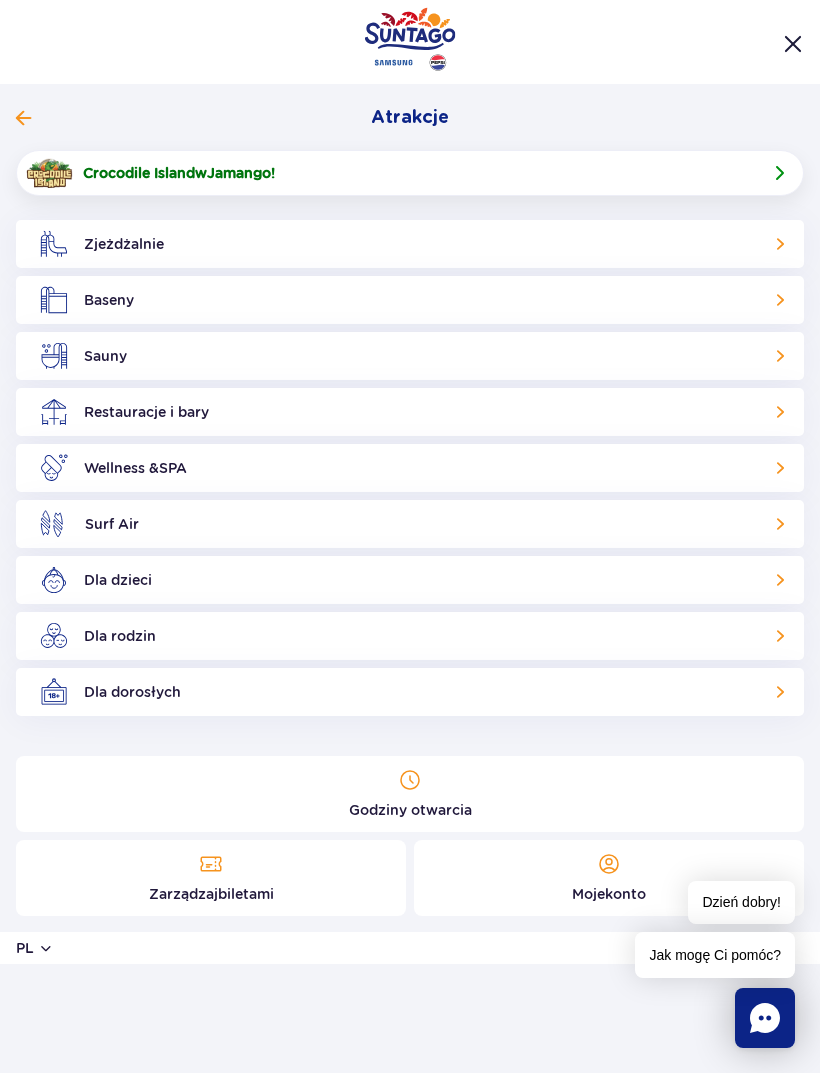 click at bounding box center (0, 0) 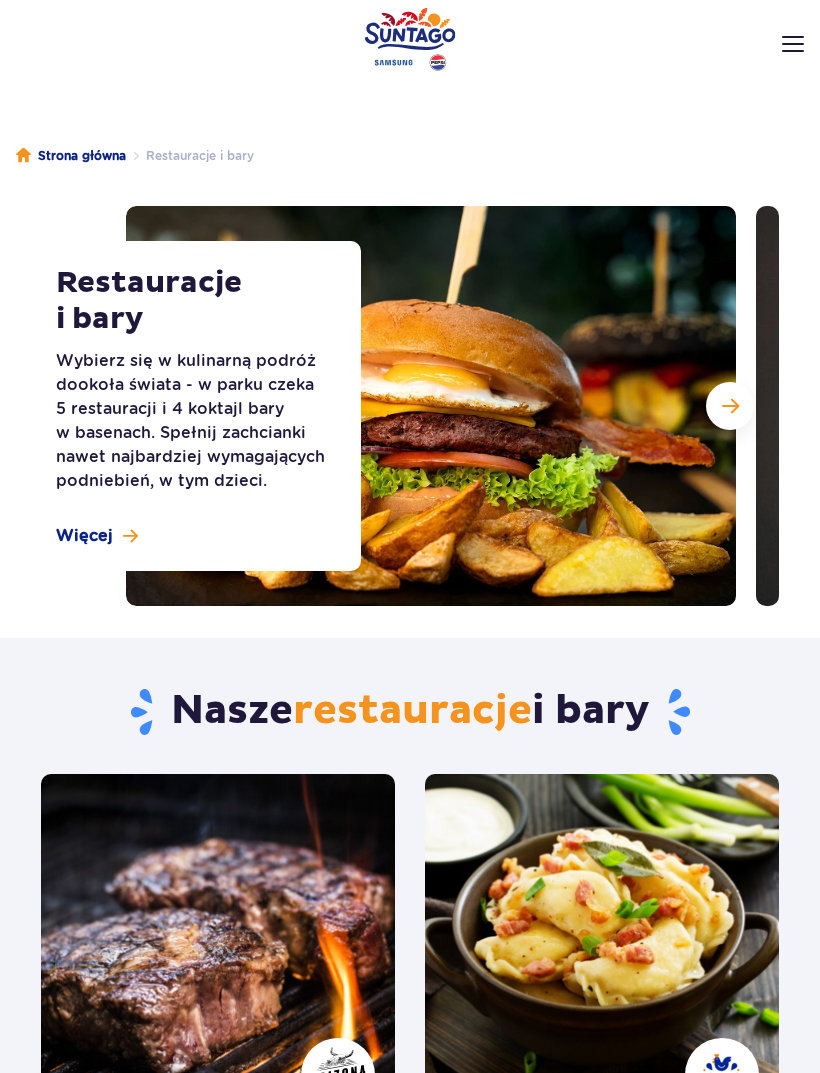 scroll, scrollTop: 597, scrollLeft: 0, axis: vertical 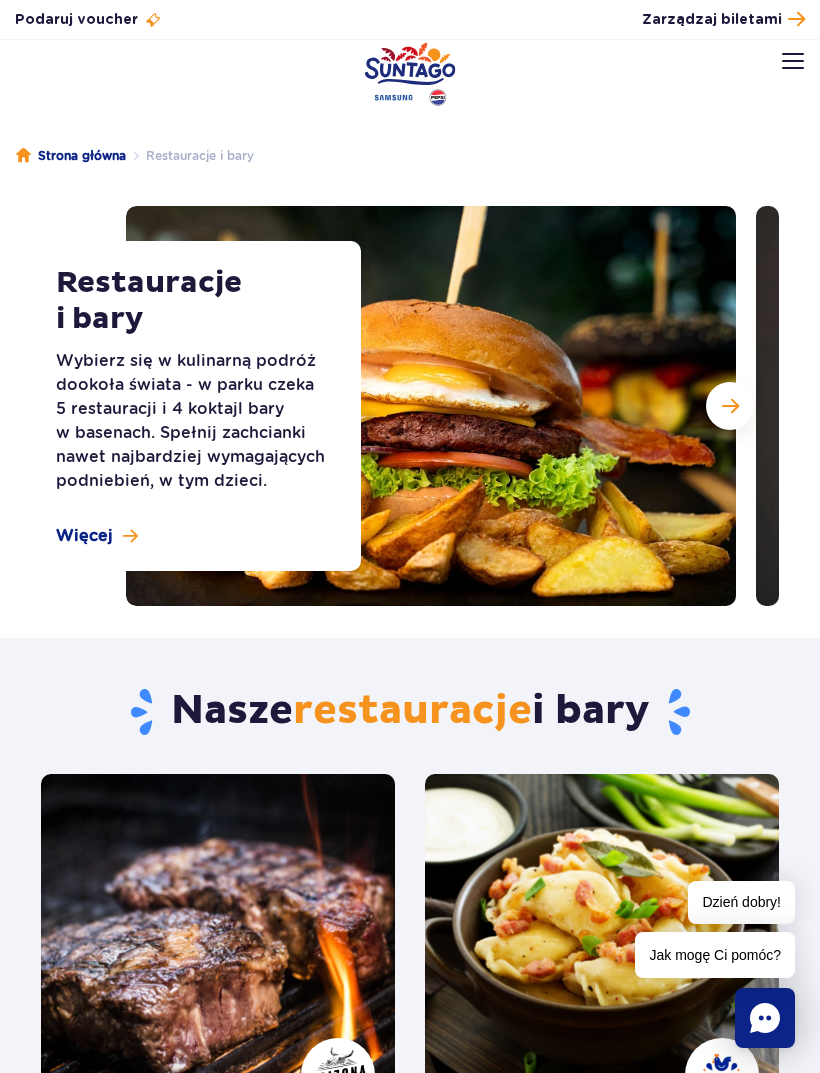 click at bounding box center (793, 61) 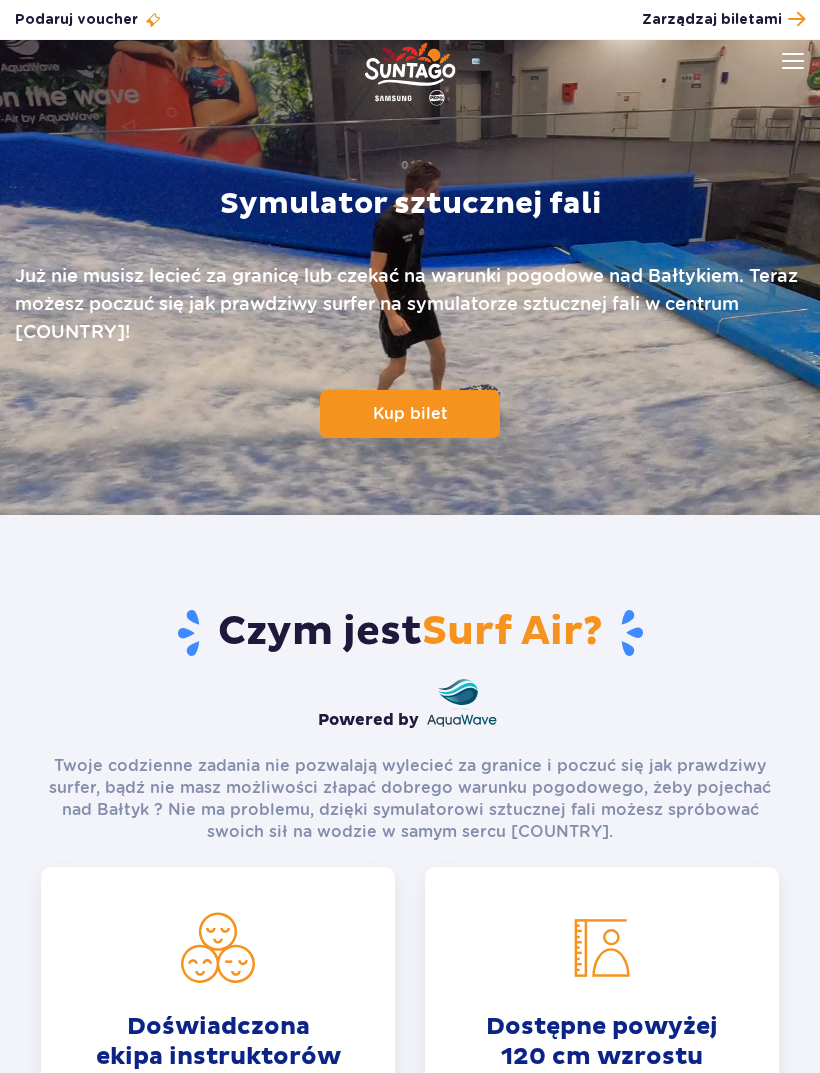 scroll, scrollTop: 11, scrollLeft: 0, axis: vertical 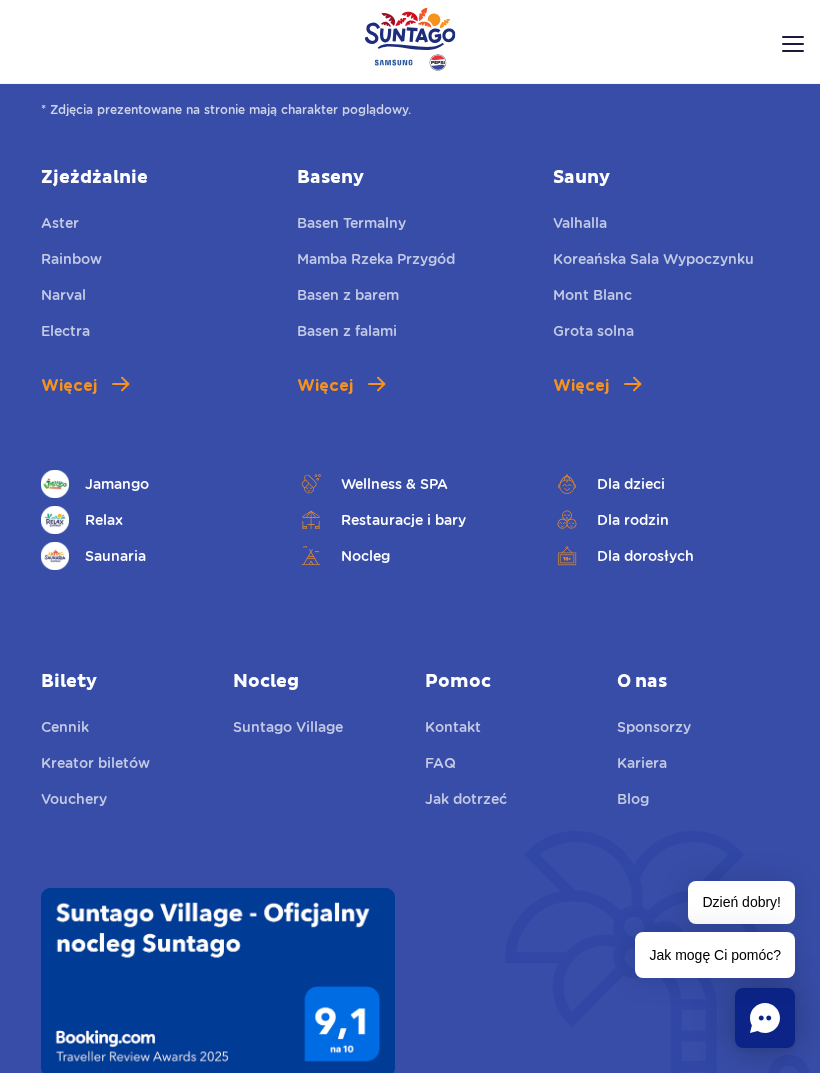 click on "Więcej" at bounding box center [69, 386] 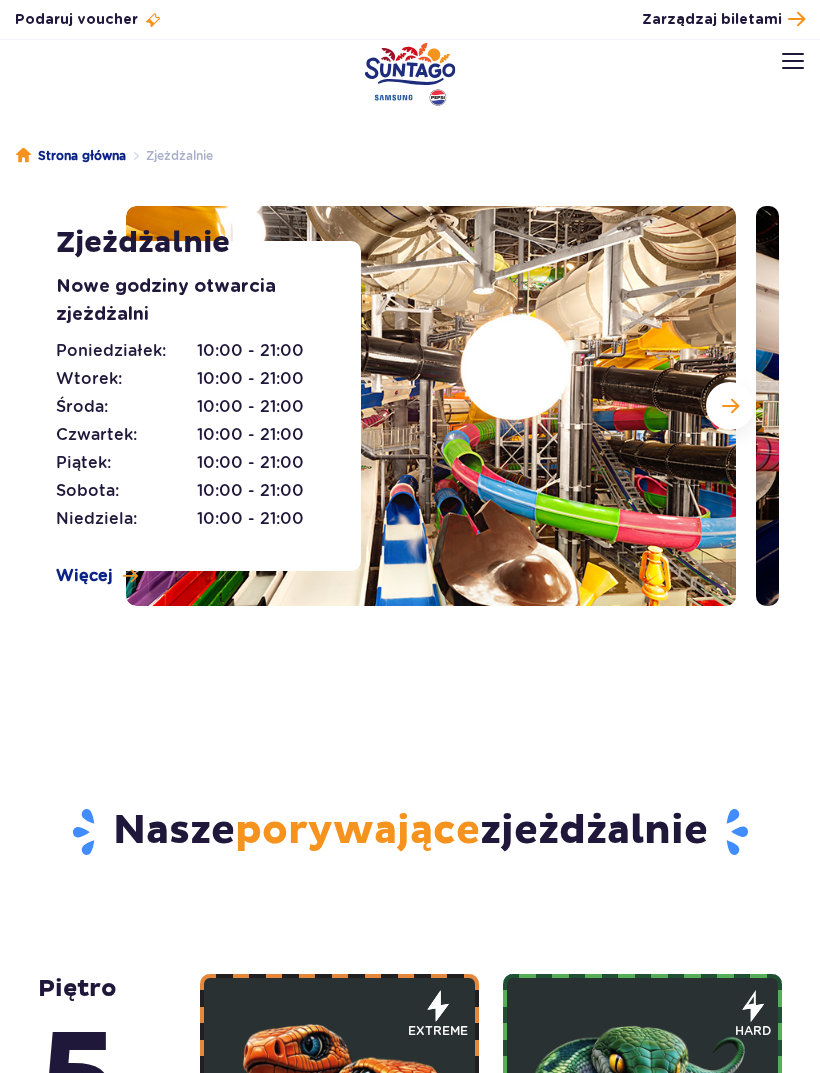 scroll, scrollTop: 0, scrollLeft: 0, axis: both 